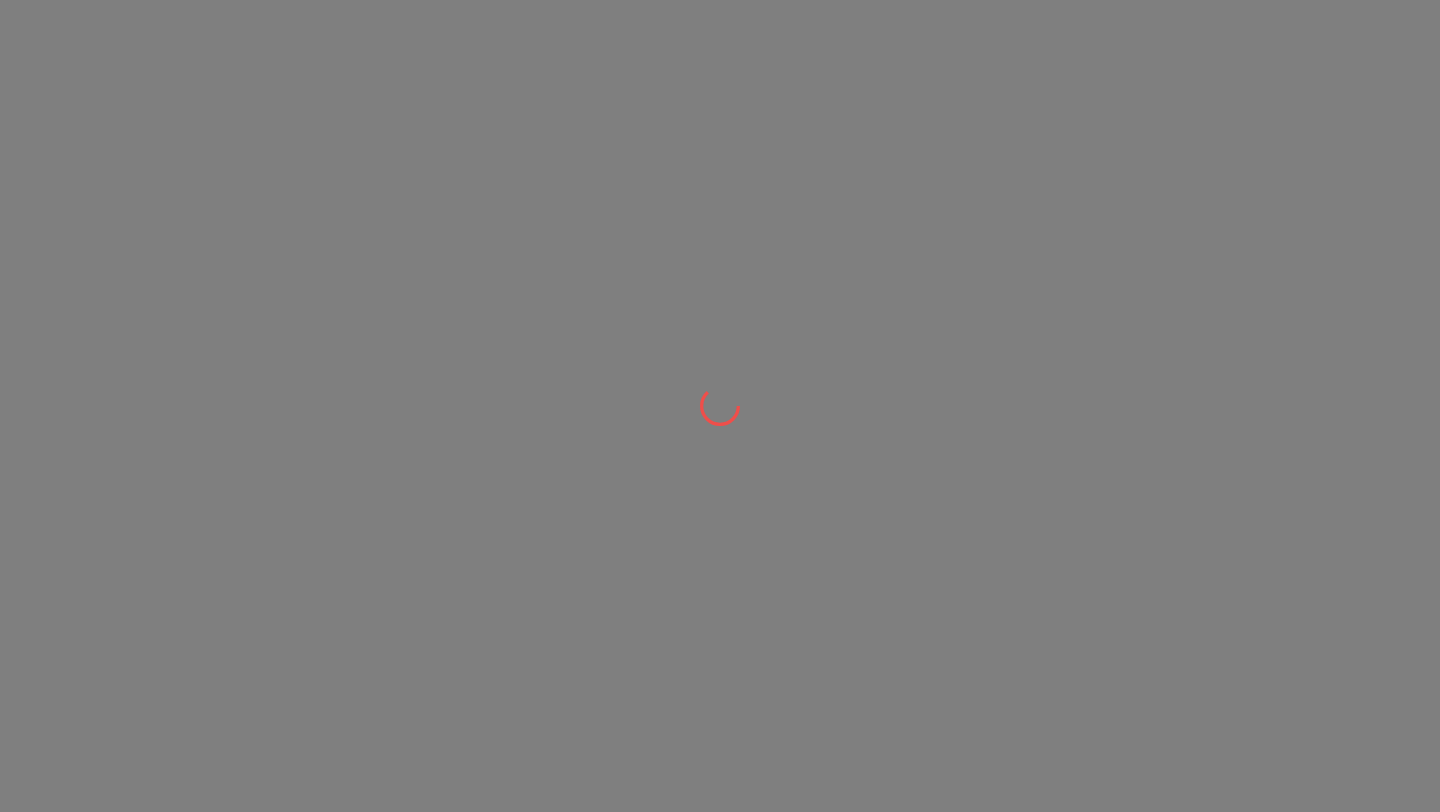 scroll, scrollTop: 0, scrollLeft: 0, axis: both 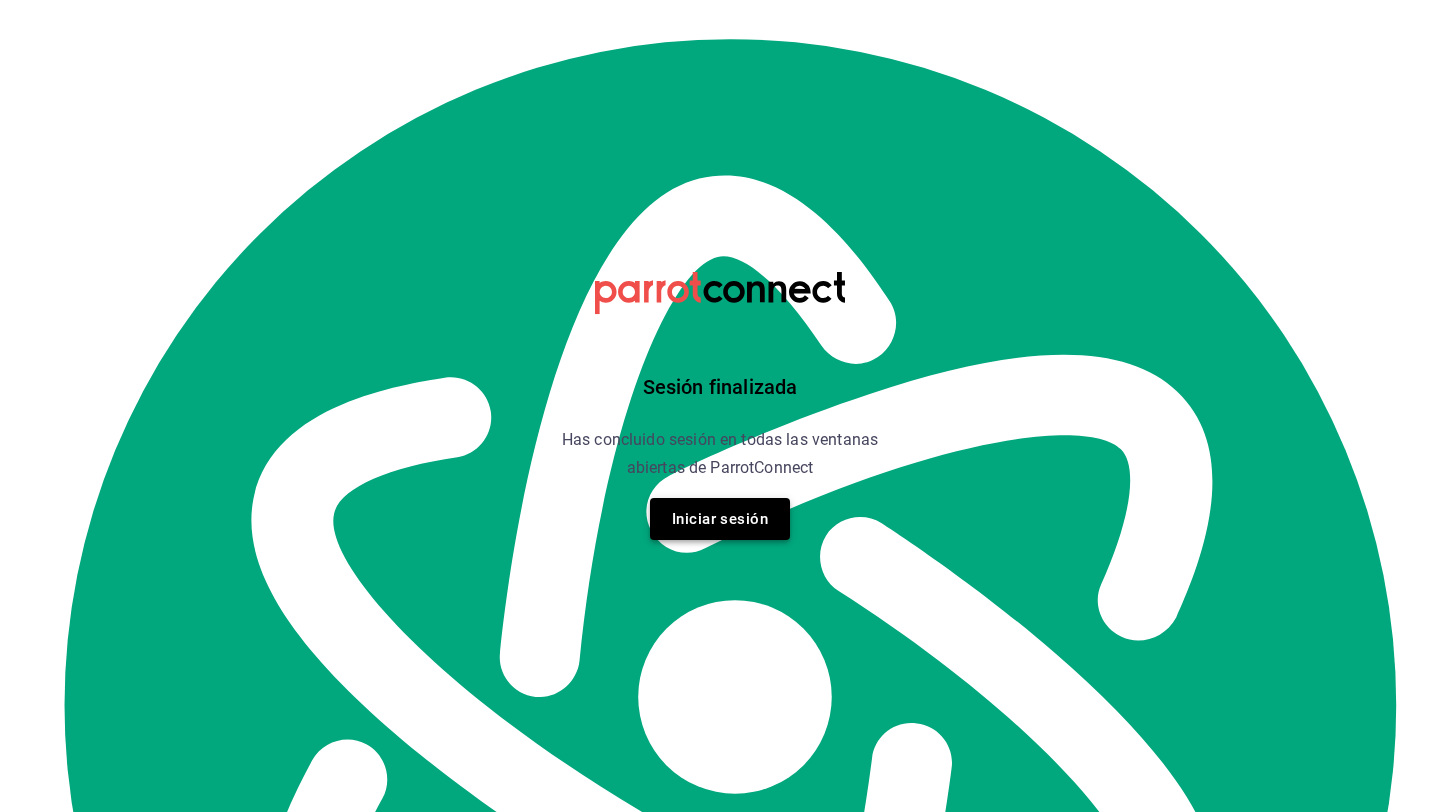 click on "Iniciar sesión" at bounding box center (720, 519) 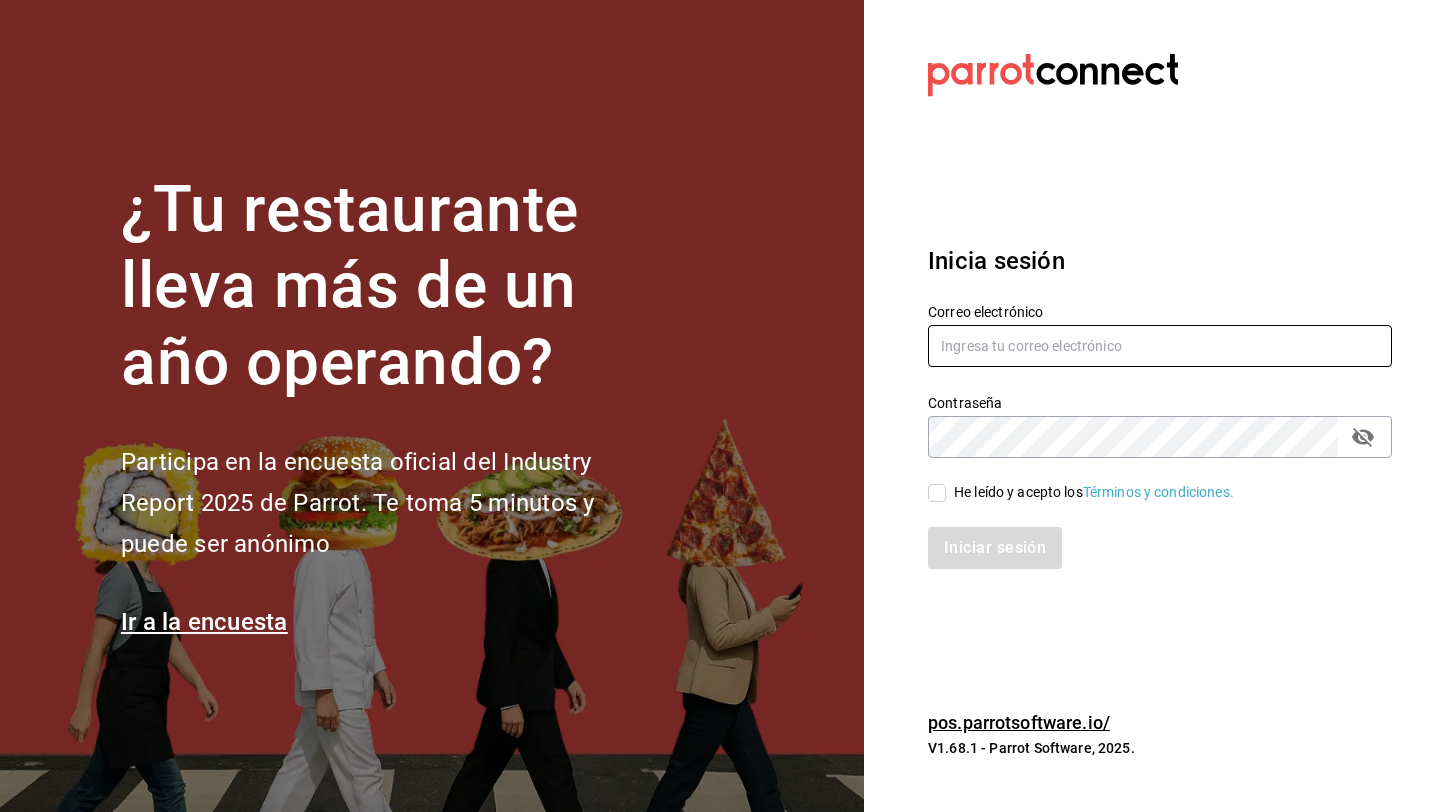 type on "teverdecafecholula@[EXAMPLE.COM]" 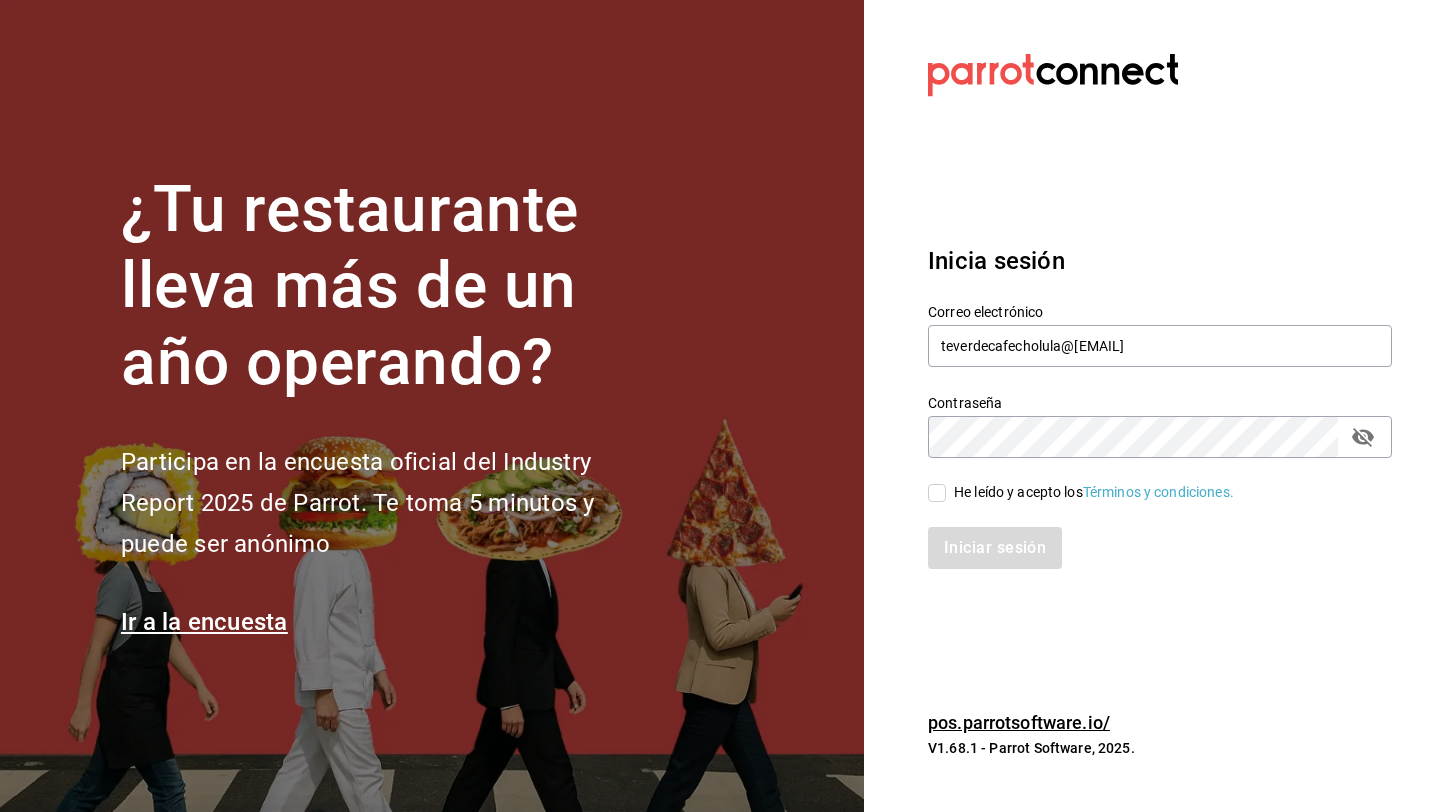 click on "He leído y acepto los  Términos y condiciones." at bounding box center [937, 493] 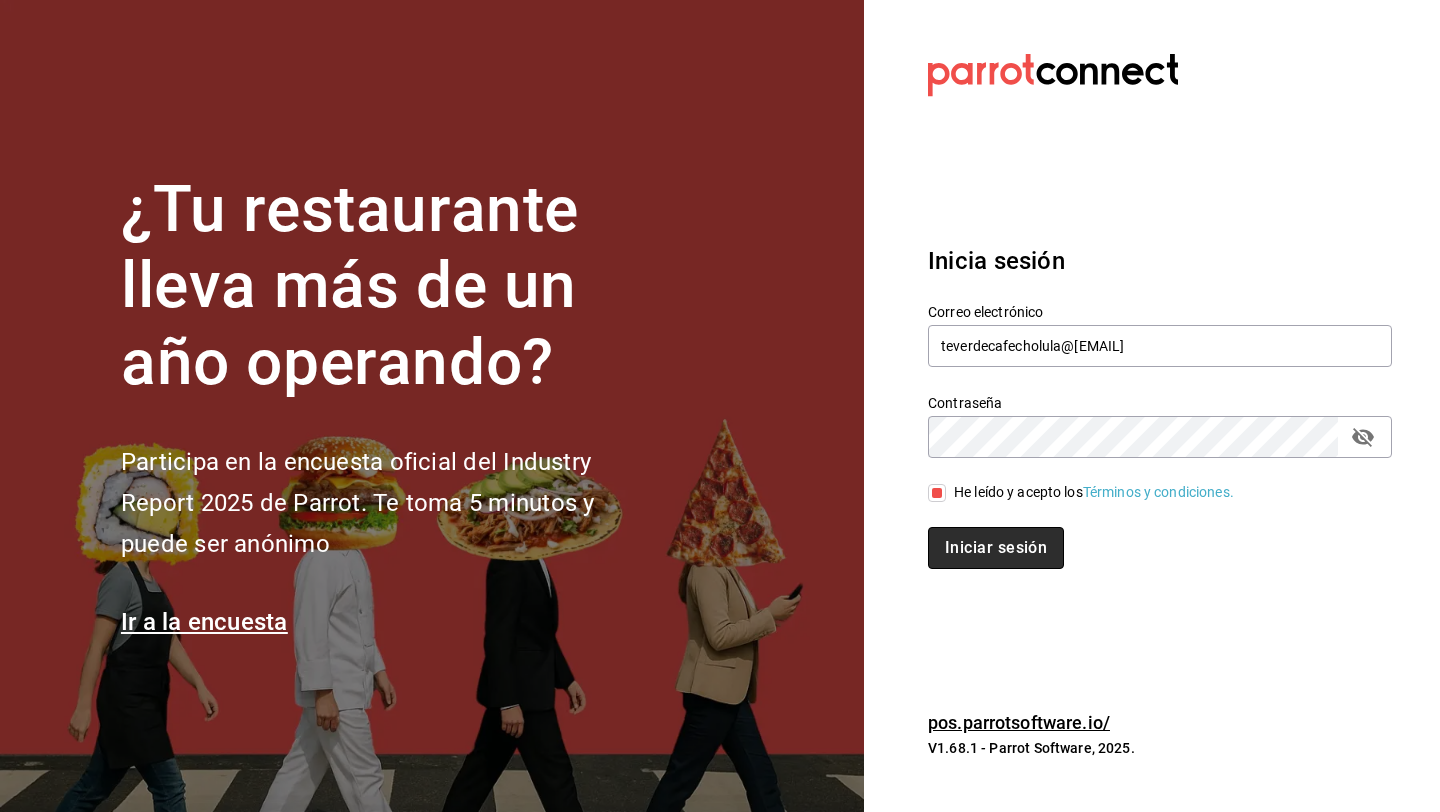 click on "Iniciar sesión" at bounding box center (996, 548) 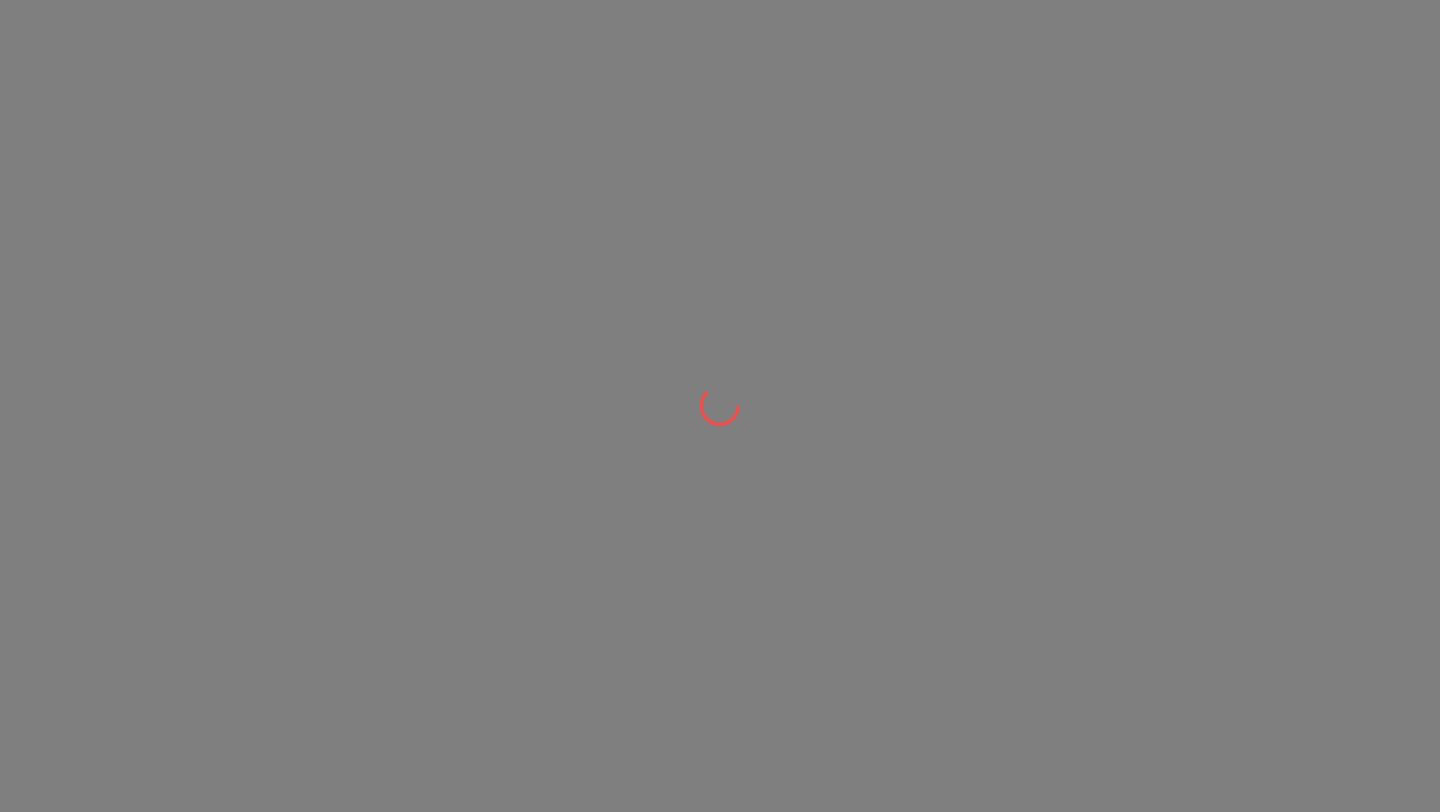 scroll, scrollTop: 0, scrollLeft: 0, axis: both 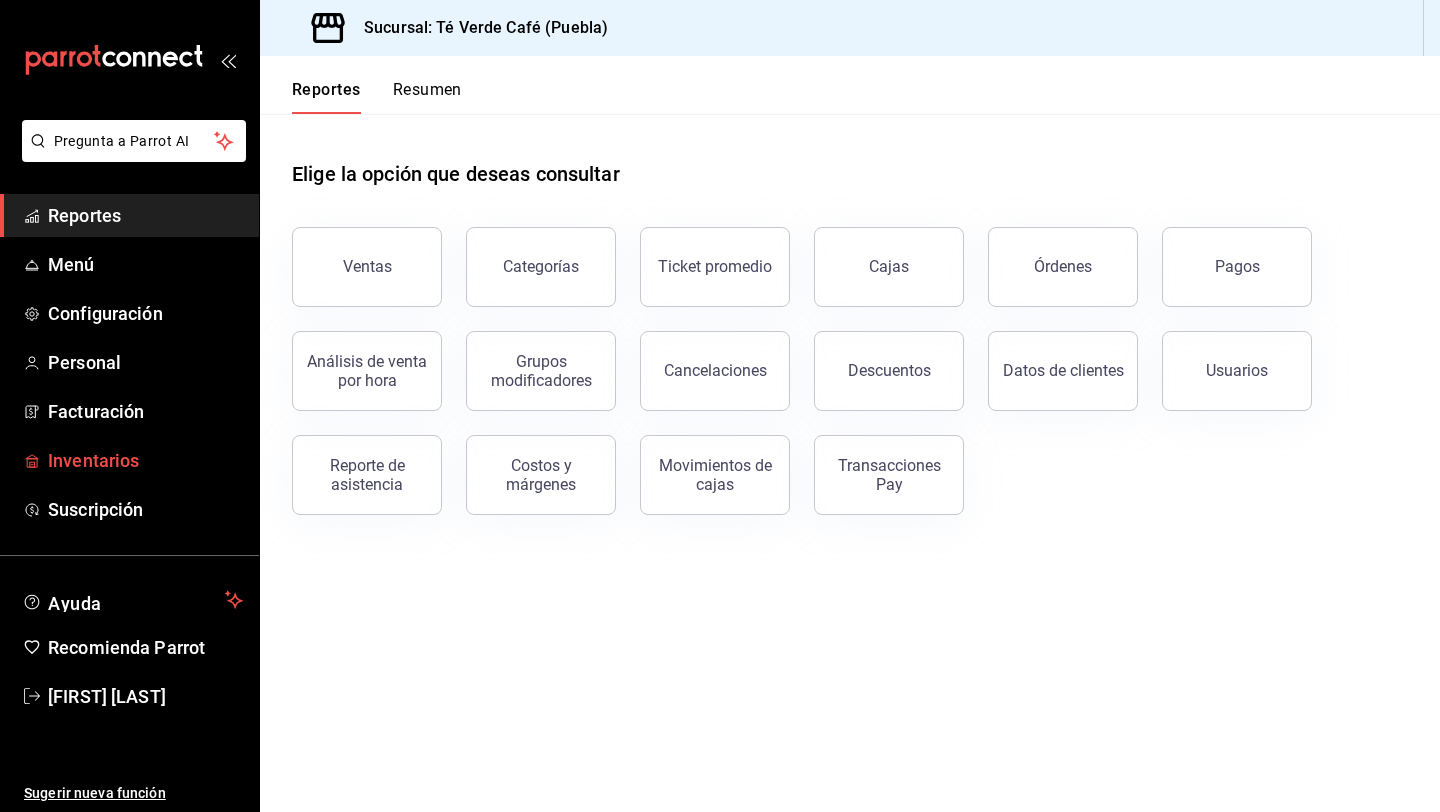 click on "Inventarios" at bounding box center [145, 460] 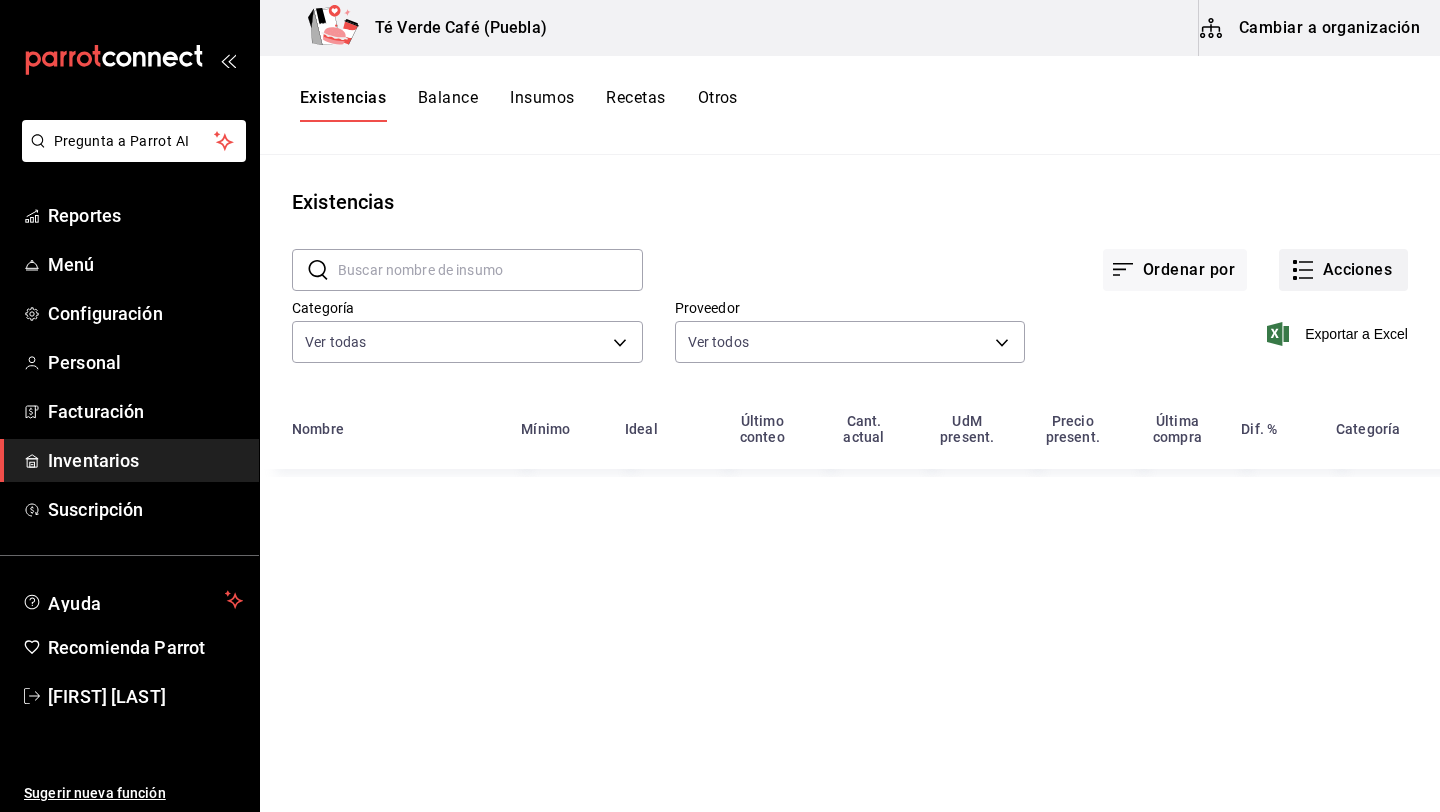 type on "28541e6b-e0ac-441f-9264-785f3d7ca87e,67730c88-5a21-4253-aeb4-54c9f3ea06bb,6402e7b0-a6dc-4e96-b48d-b59c81ac5ee4,14be195b-86d1-4e32-aa5c-66f1cfe42352,9f8b5c20-930b-4050-8ec2-937b191bb3da,3cf70e6e-8907-412d-925d-248b2464c362,f847c5aa-0c05-4265-ab73-55c985cb26b1,bc013f67-aff4-48bb-8ac1-5613c48a4133,0e8fbc4a-1789-49aa-9ef5-ce39ff4a2c80,ba620a4b-99b8-4449-b5af-ae05b172613d,6edf812b-5d77-4871-90c8-ff0a85bb5bcd,f4d26156-b7b8-4eb6-a2b8-38cd3b46b34e,3127daa7-854b-4a82-ab4f-115acd7b8365,1909c8ac-b539-480b-99f5-d1135949b090,3e645ab5-5ea9-4079-95c5-e8274057e4f7,fbfe5cea-d722-4096-bcd7-3958aeda0bb5,ba89adc8-dd60-485c-a3bd-d17fc4c6ec43,fbce41d6-bbcb-4629-a1df-c0dbb2d33893,bf646118-4d53-4c78-8153-bdc694d6b674,cbbea362-65c1-4902-a698-28810f6cd0fa,33879373-25d5-4e25-a845-edb29c71f170,5c43607e-1305-4e40-aeff-0ea9357099fa,76cd6315-5b51-4755-9d18-f38cbda68709" 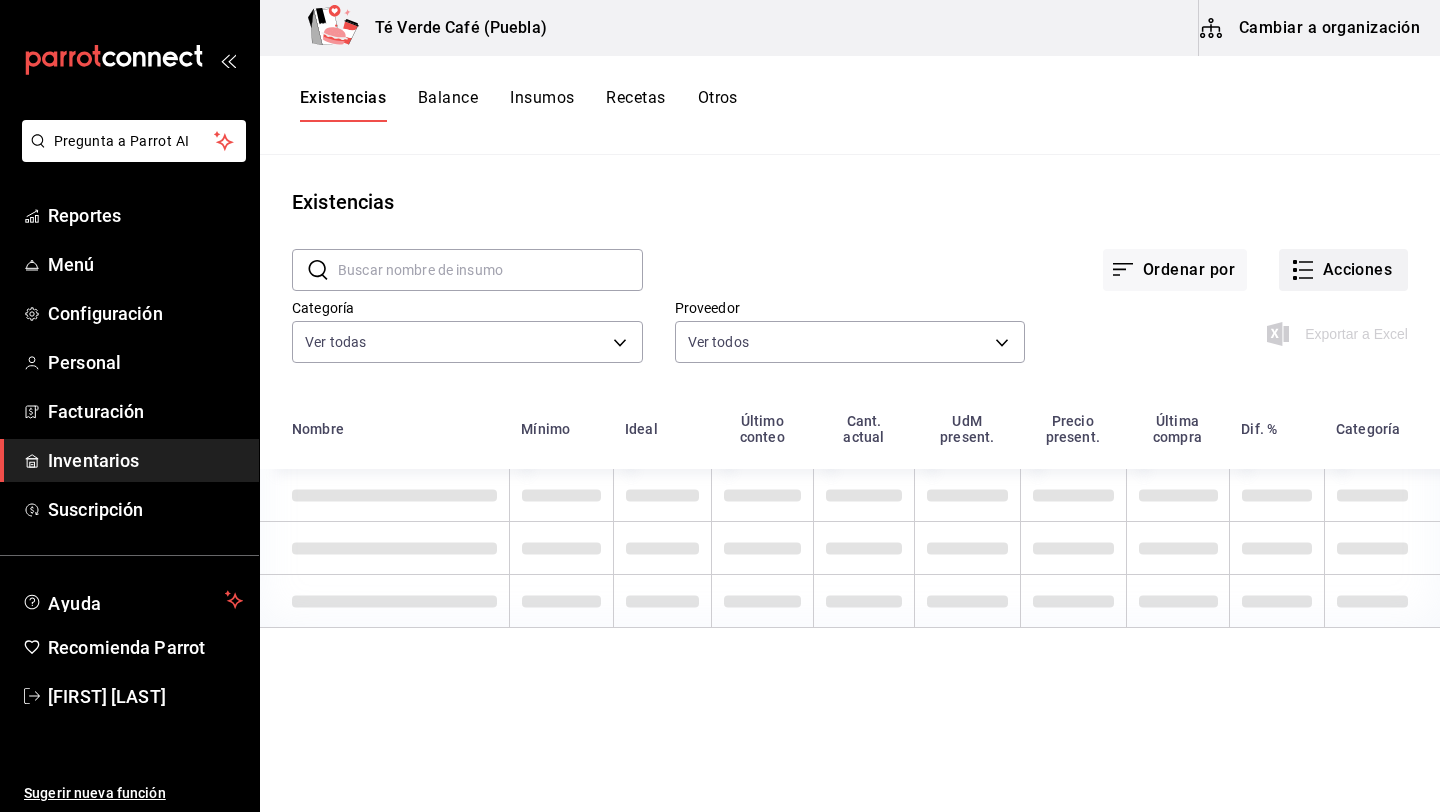 click on "Acciones" at bounding box center [1343, 270] 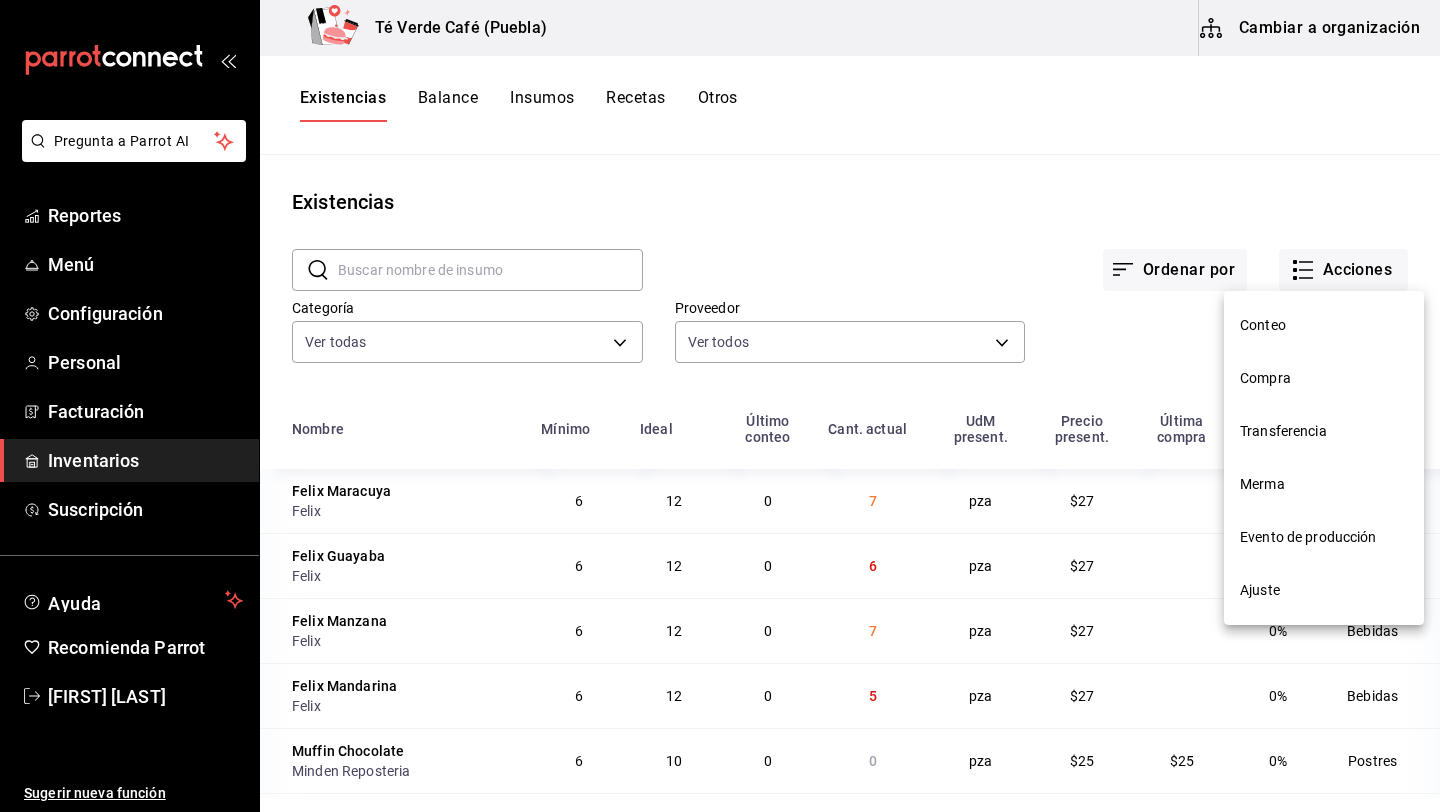 click on "Compra" at bounding box center [1324, 378] 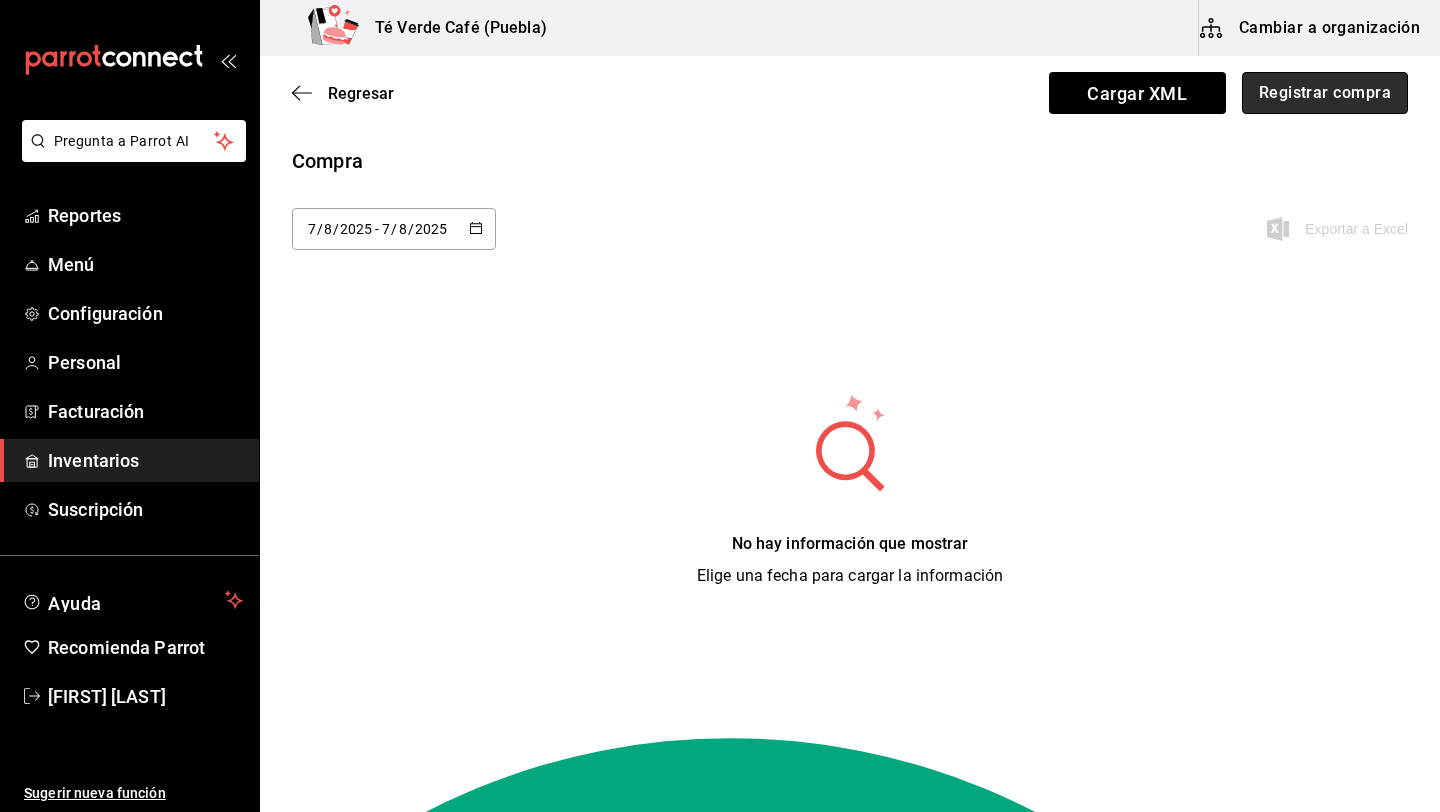 click on "Registrar compra" at bounding box center (1325, 93) 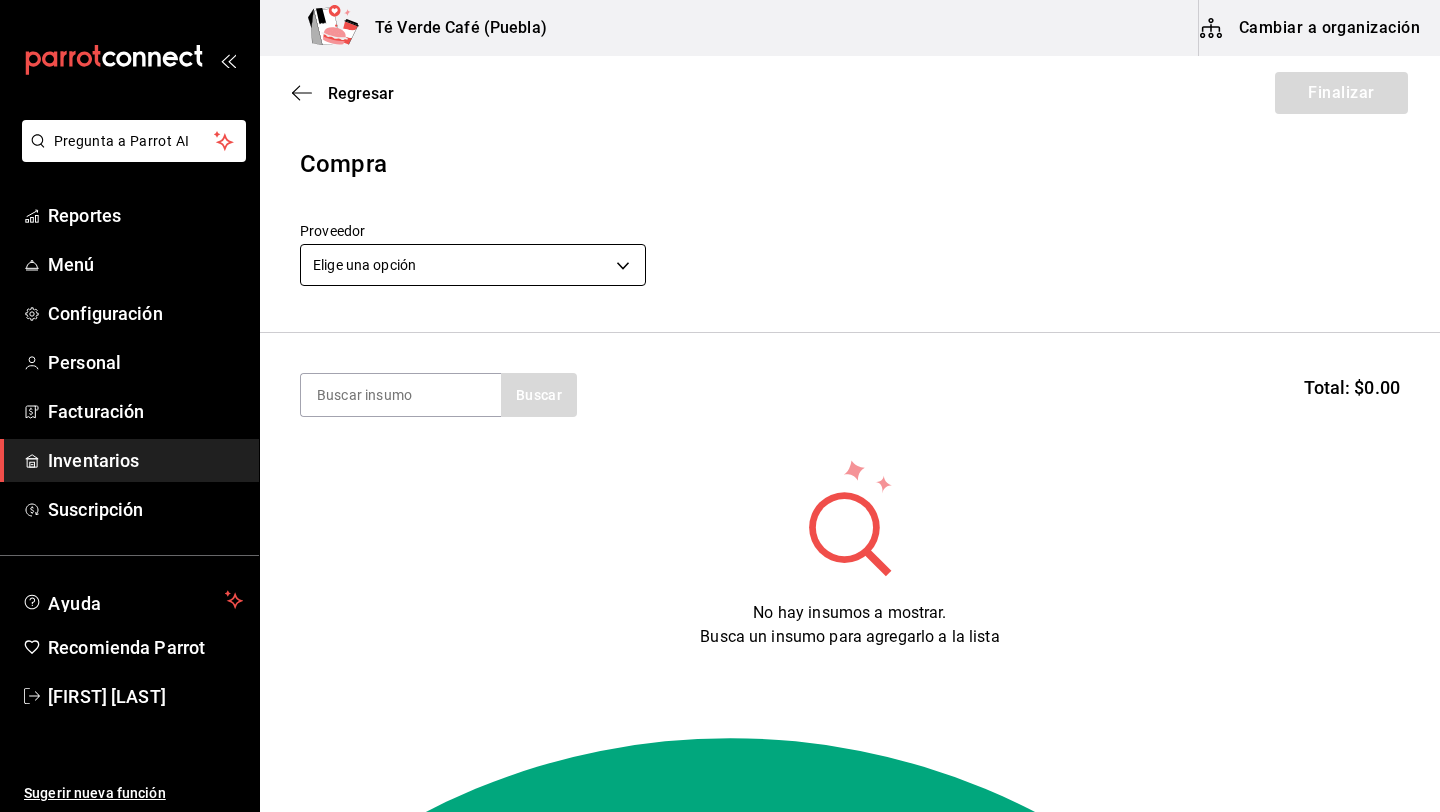 click on "Pregunta a Parrot AI Reportes Menú Configuración Personal Facturación Inventarios Suscripción Ayuda Recomienda Parrot [FIRST] [LAST] Sugerir nueva función Té Verde Café (Puebla) Cambiar a organización Regresar Finalizar Compra Proveedor Elige una opción default Buscar Total: $0.00 No hay insumos a mostrar. Busca un insumo para agregarlo a la lista Pregunta a Parrot AI Reportes Menú Configuración Personal Facturación Inventarios Suscripción Ayuda Recomienda Parrot [FIRST] [LAST] Sugerir nueva función Editar Eliminar Visitar centro de ayuda [PHONE] soporte@[EXAMPLE.COM] Visitar centro de ayuda [PHONE]" at bounding box center [720, 349] 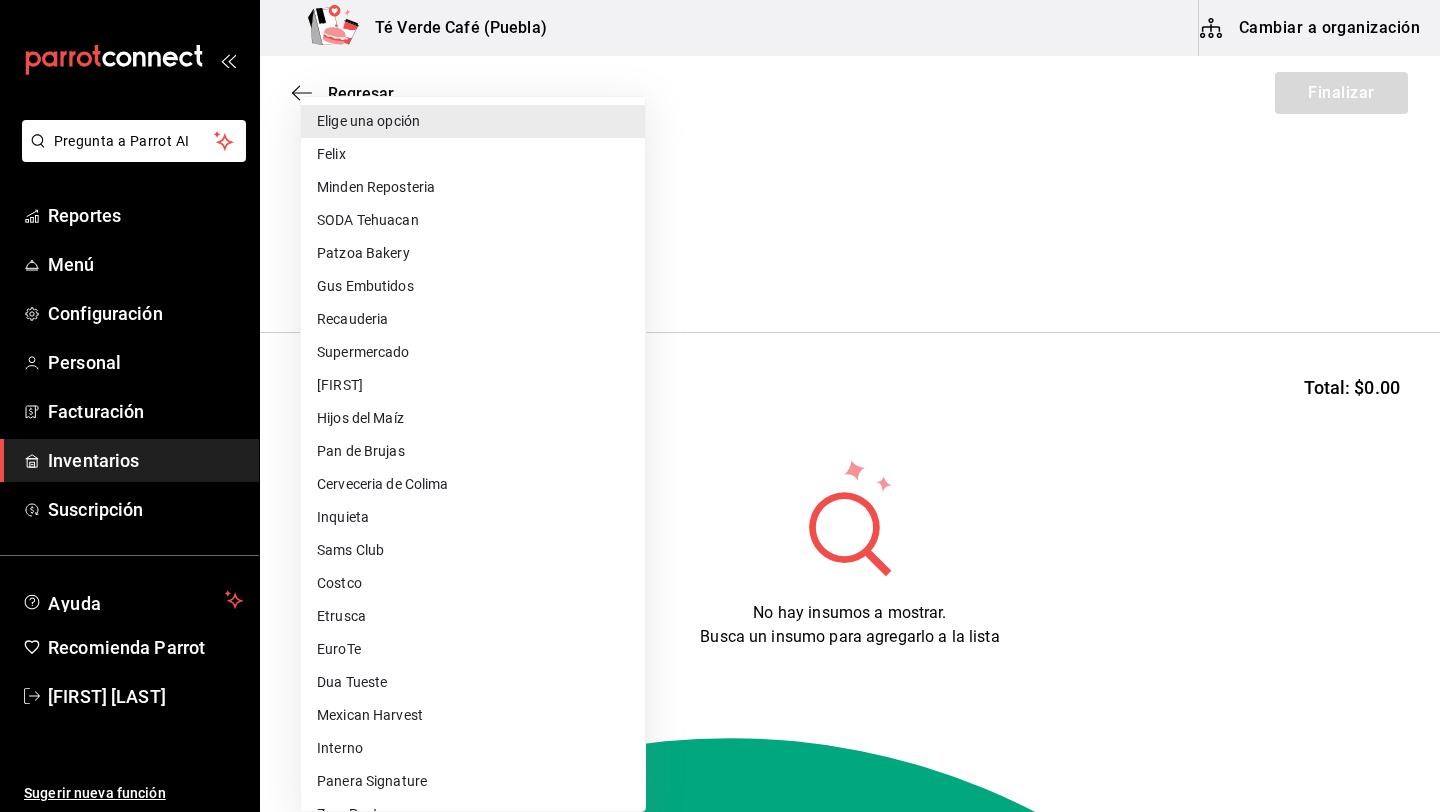click on "[FIRST]" at bounding box center (473, 385) 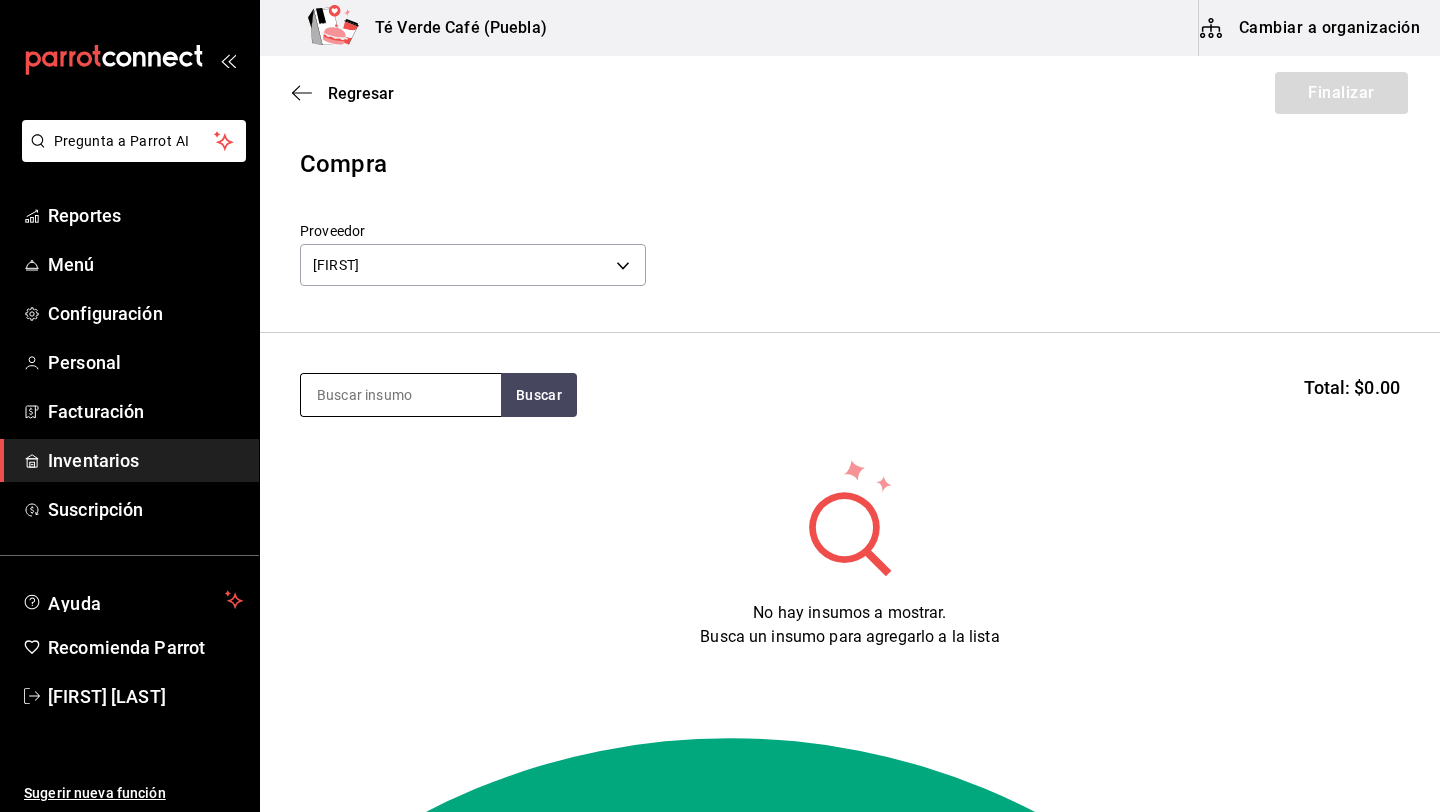 click at bounding box center [401, 395] 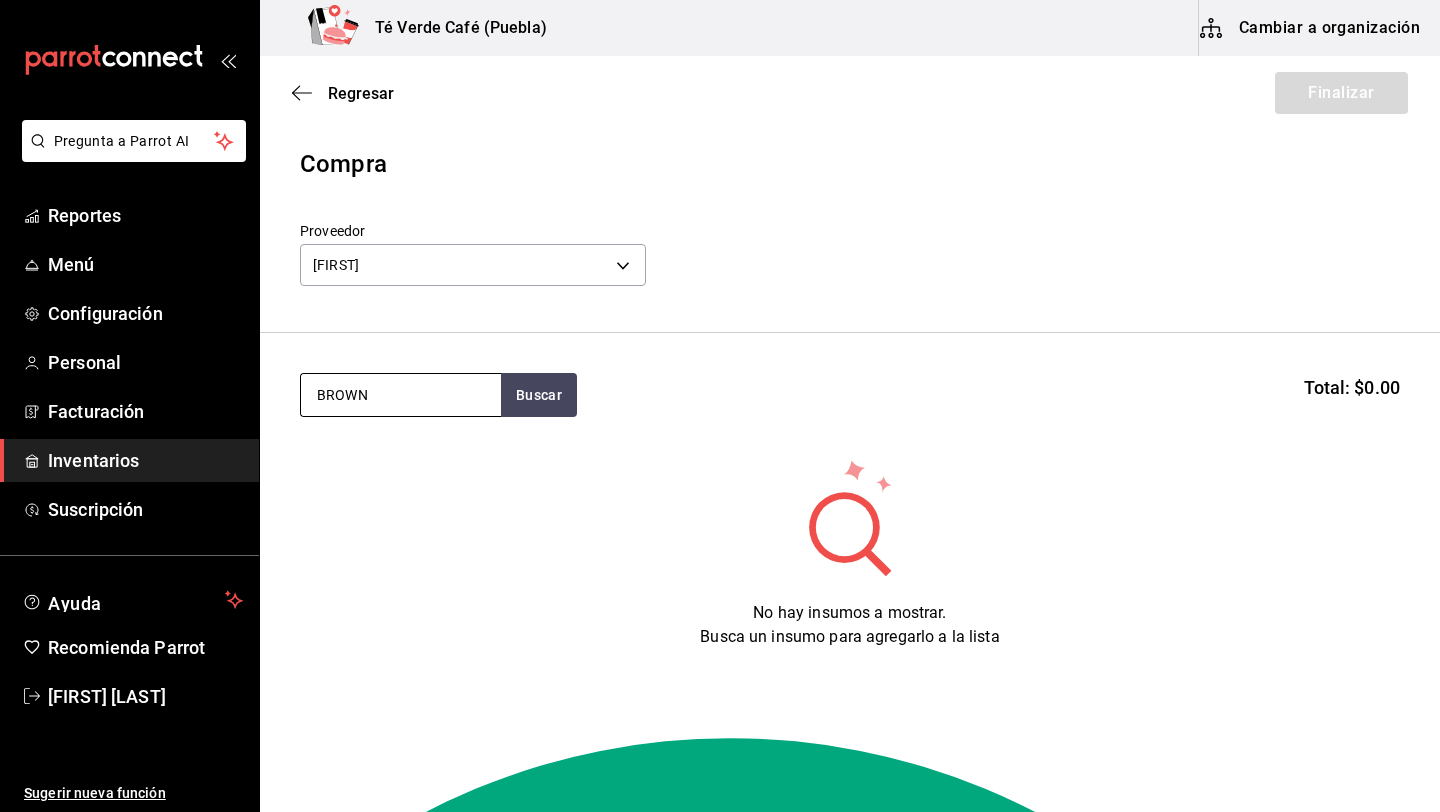 type on "BROWN" 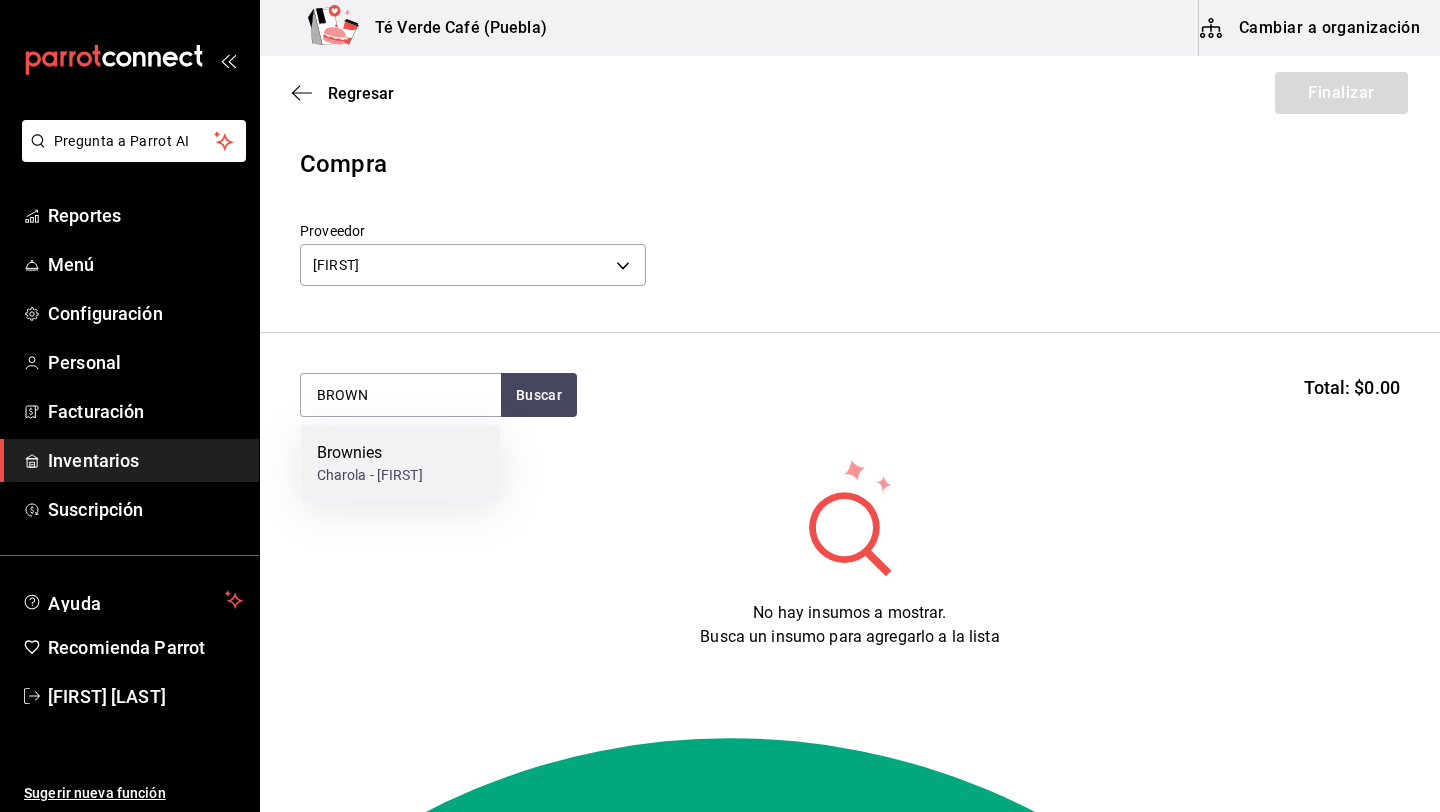 click on "Brownies Charola - [FIRST]" at bounding box center (401, 463) 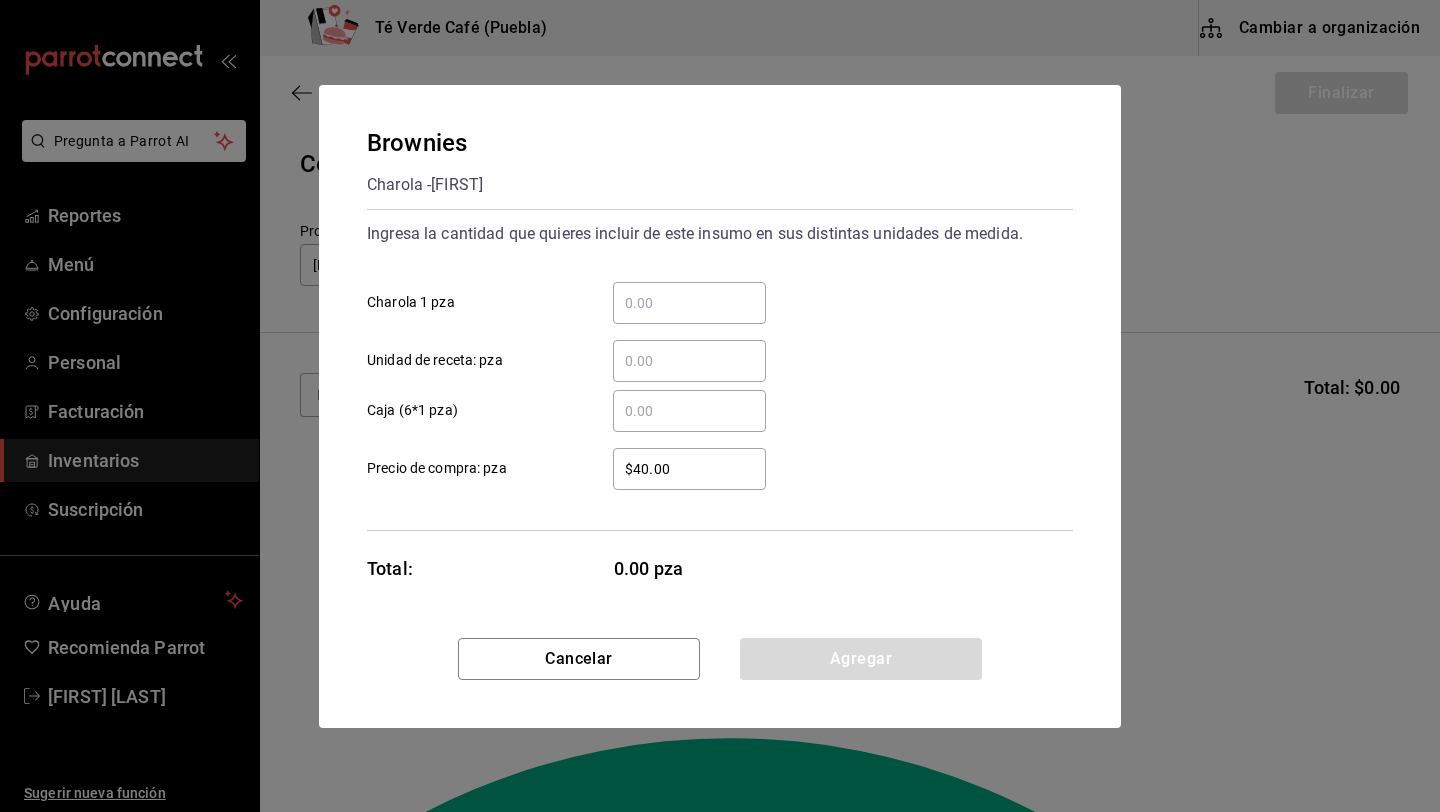 click on "Brownies Charola - [FIRST] Ingresa la cantidad que quieres incluir de este insumo en sus distintas unidades de medida. Charola 1 pza Unidad de receta: pza Caja (6*1 pza) $40.00 Precio de compra: pza Total: 0.00 pza" at bounding box center (720, 361) 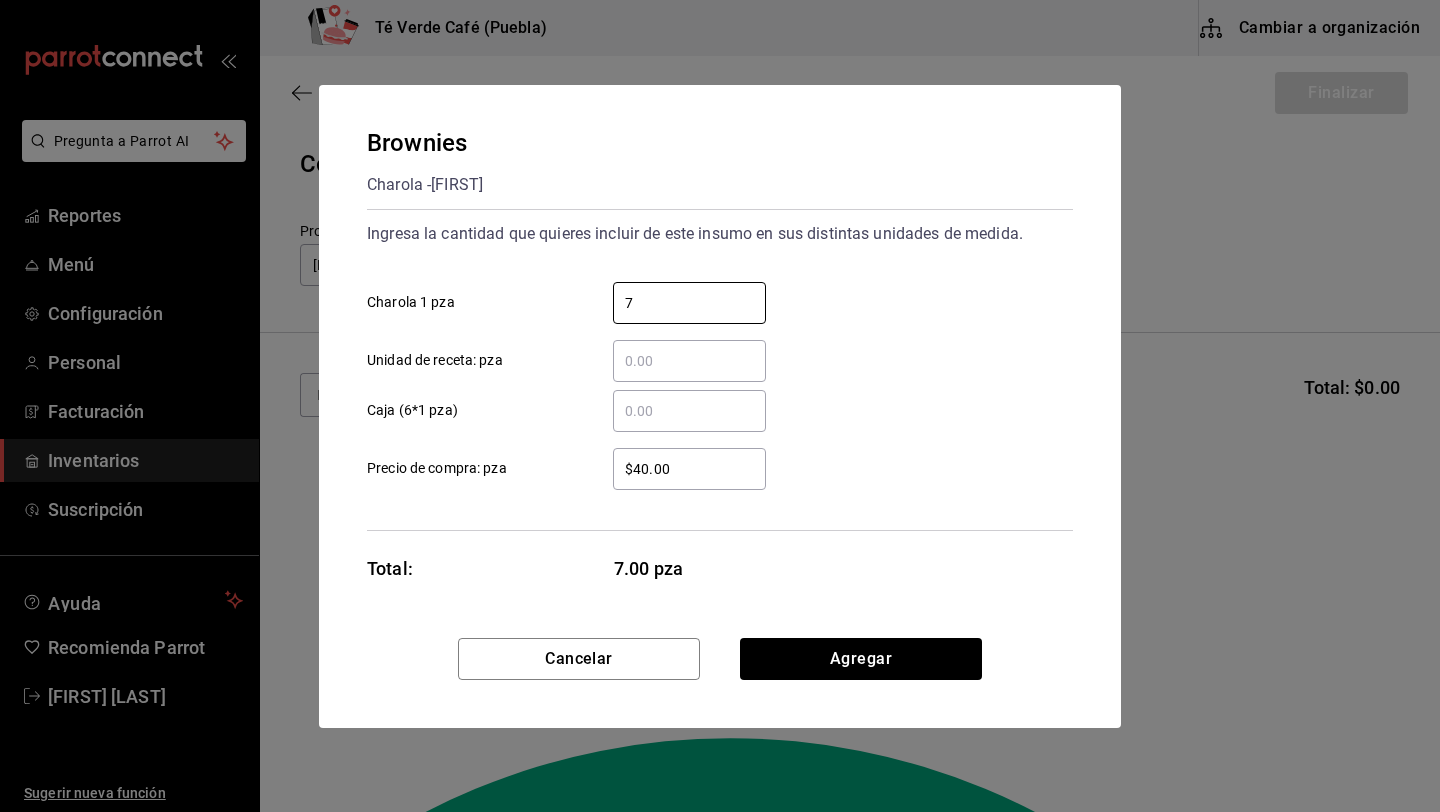 type on "7" 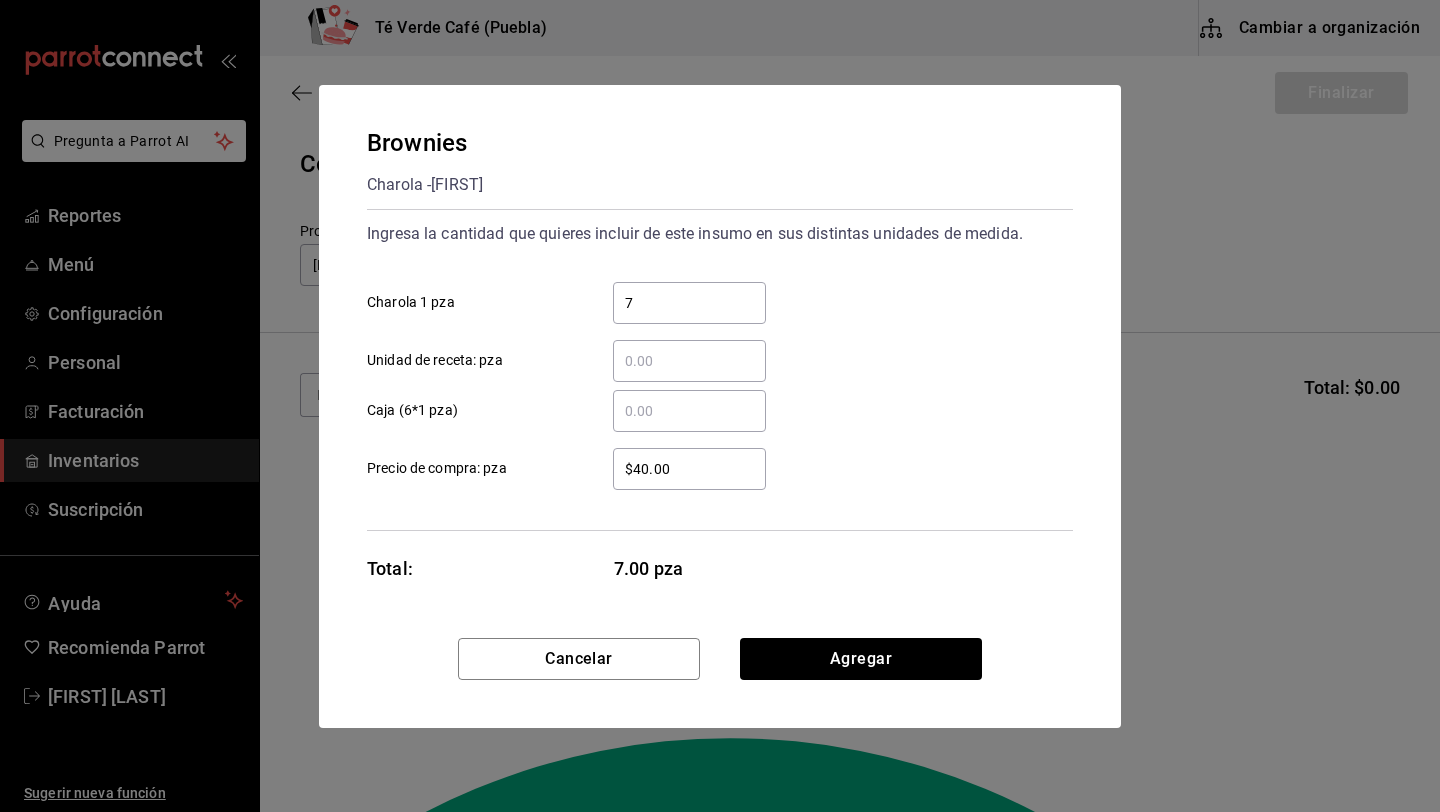 click on "7 ​ Charola 1 pza" at bounding box center (712, 295) 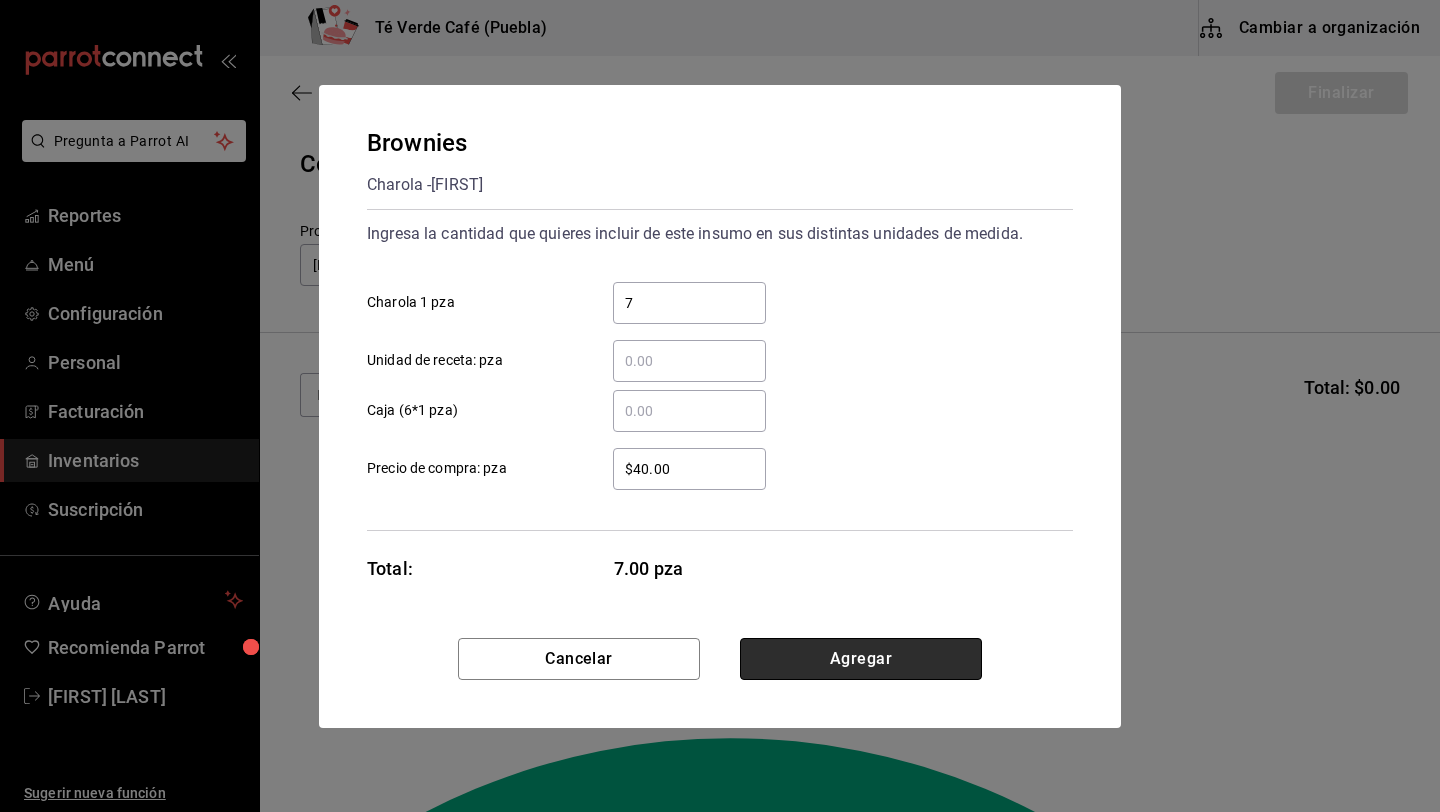 click on "Agregar" at bounding box center (861, 659) 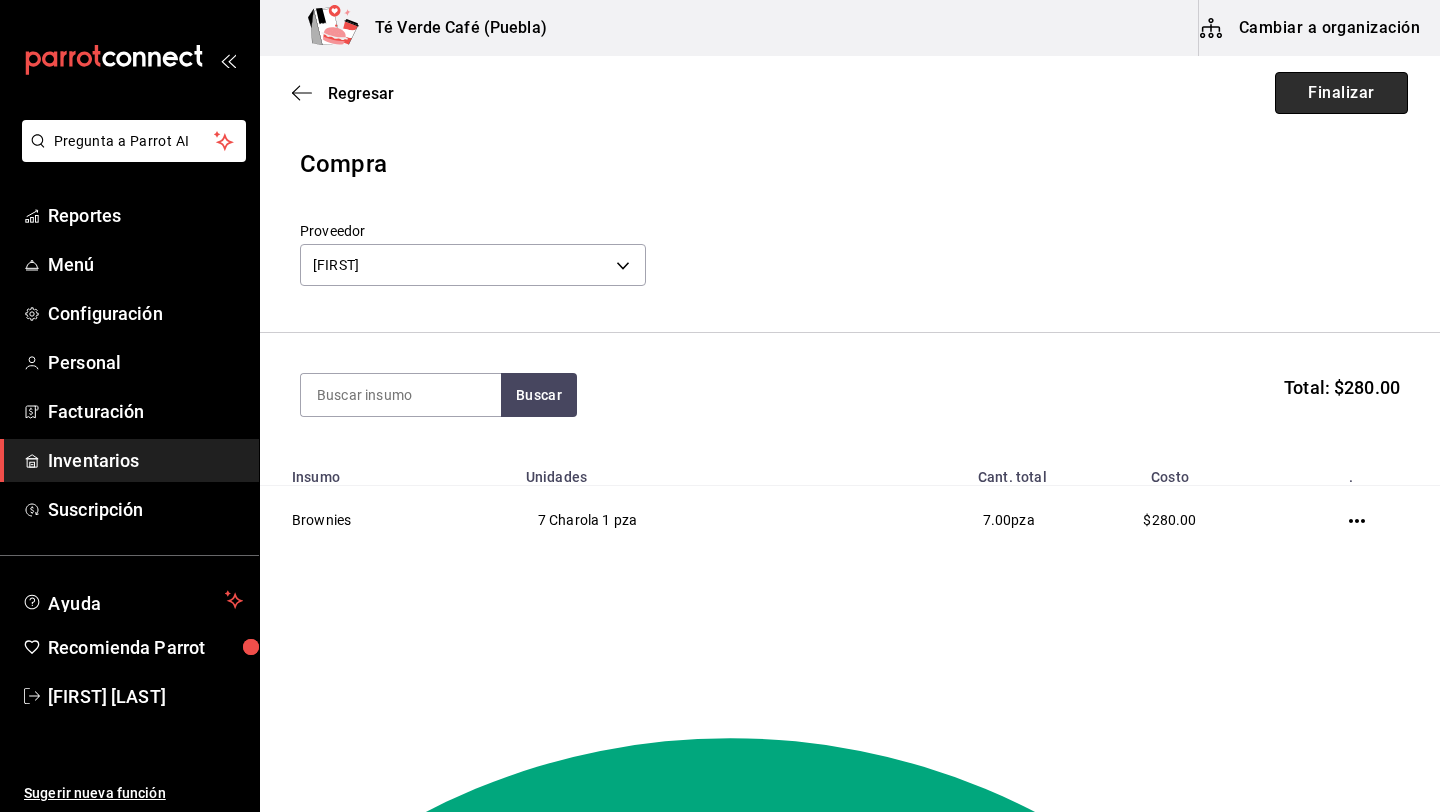 click on "Finalizar" at bounding box center (1341, 93) 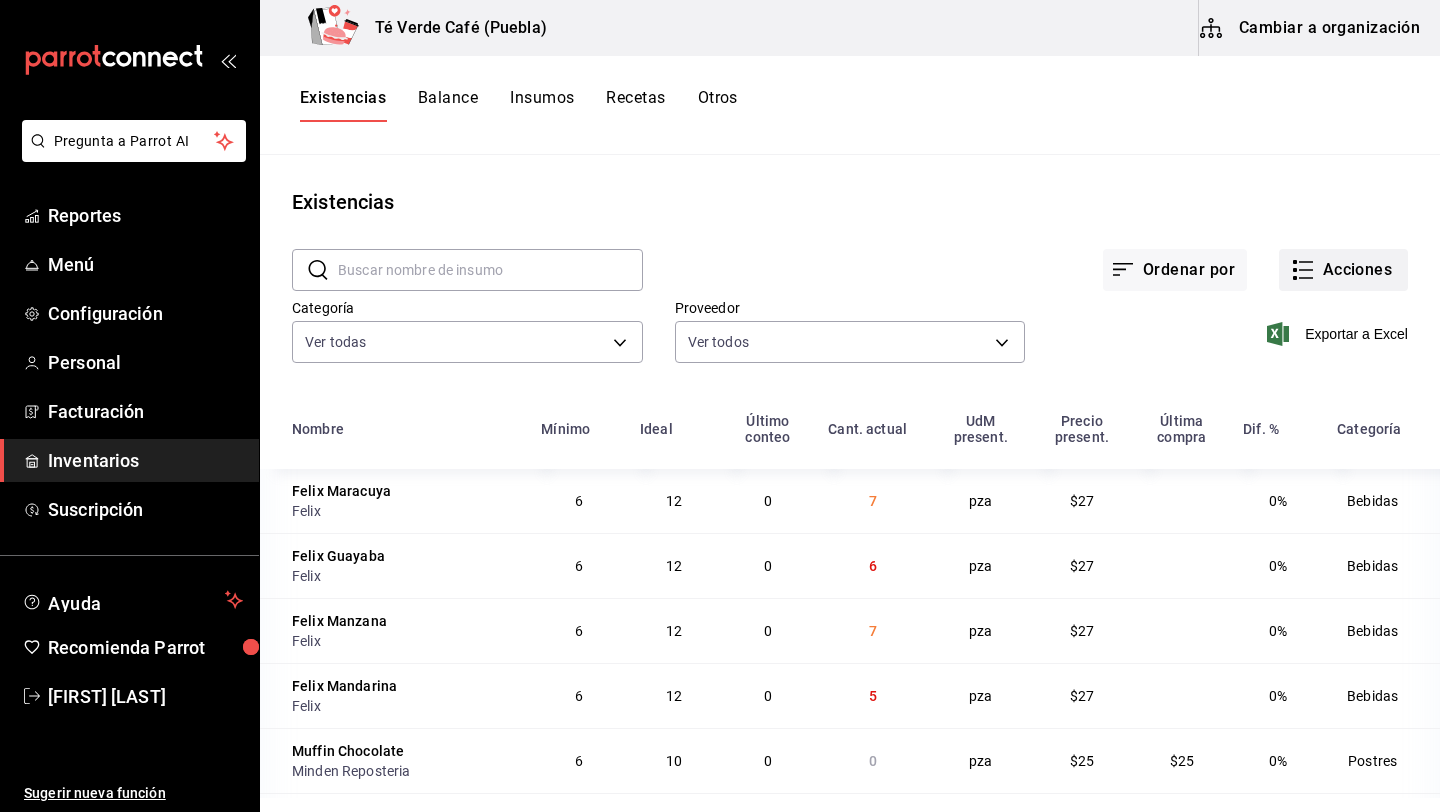 click on "Acciones" at bounding box center [1343, 270] 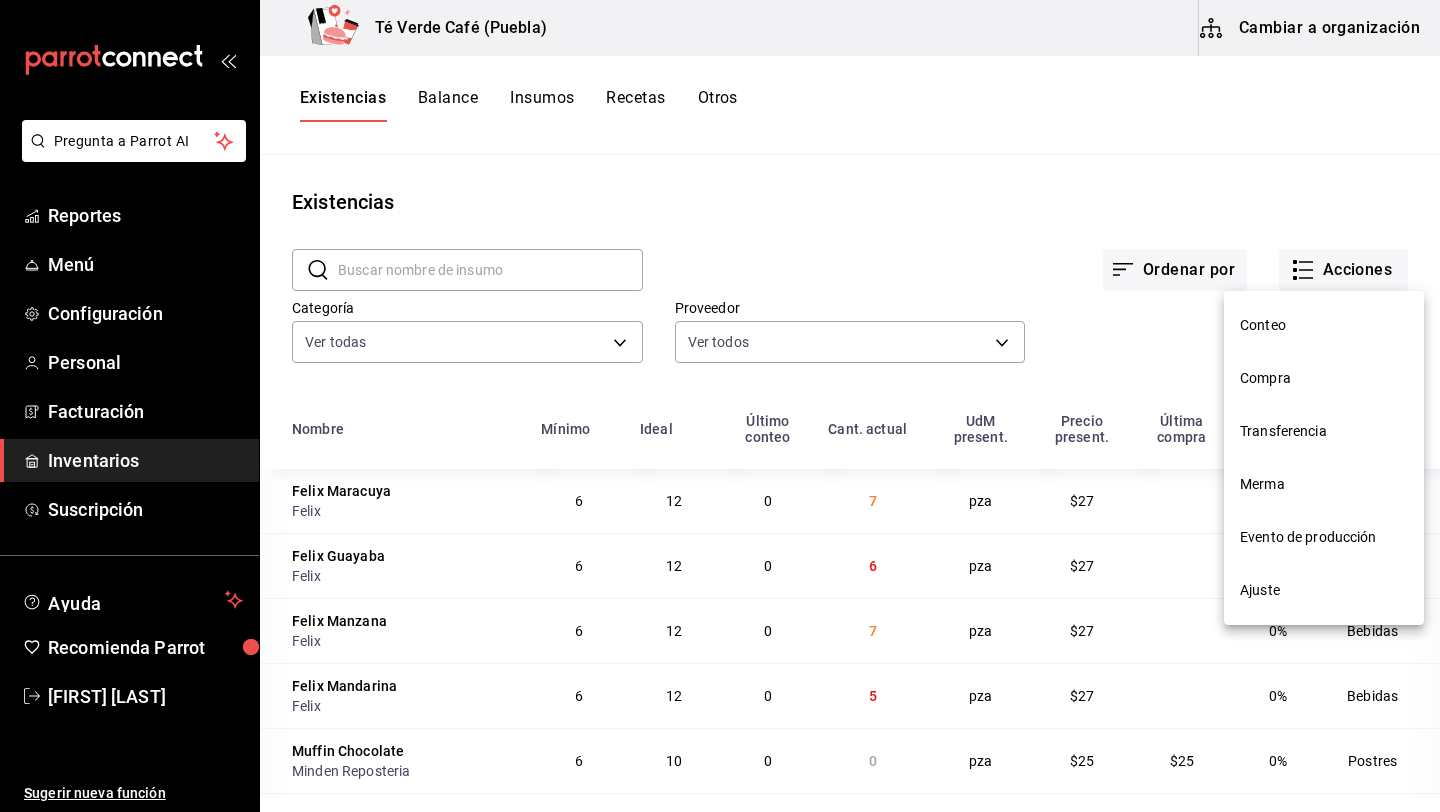 click on "Compra" at bounding box center (1324, 378) 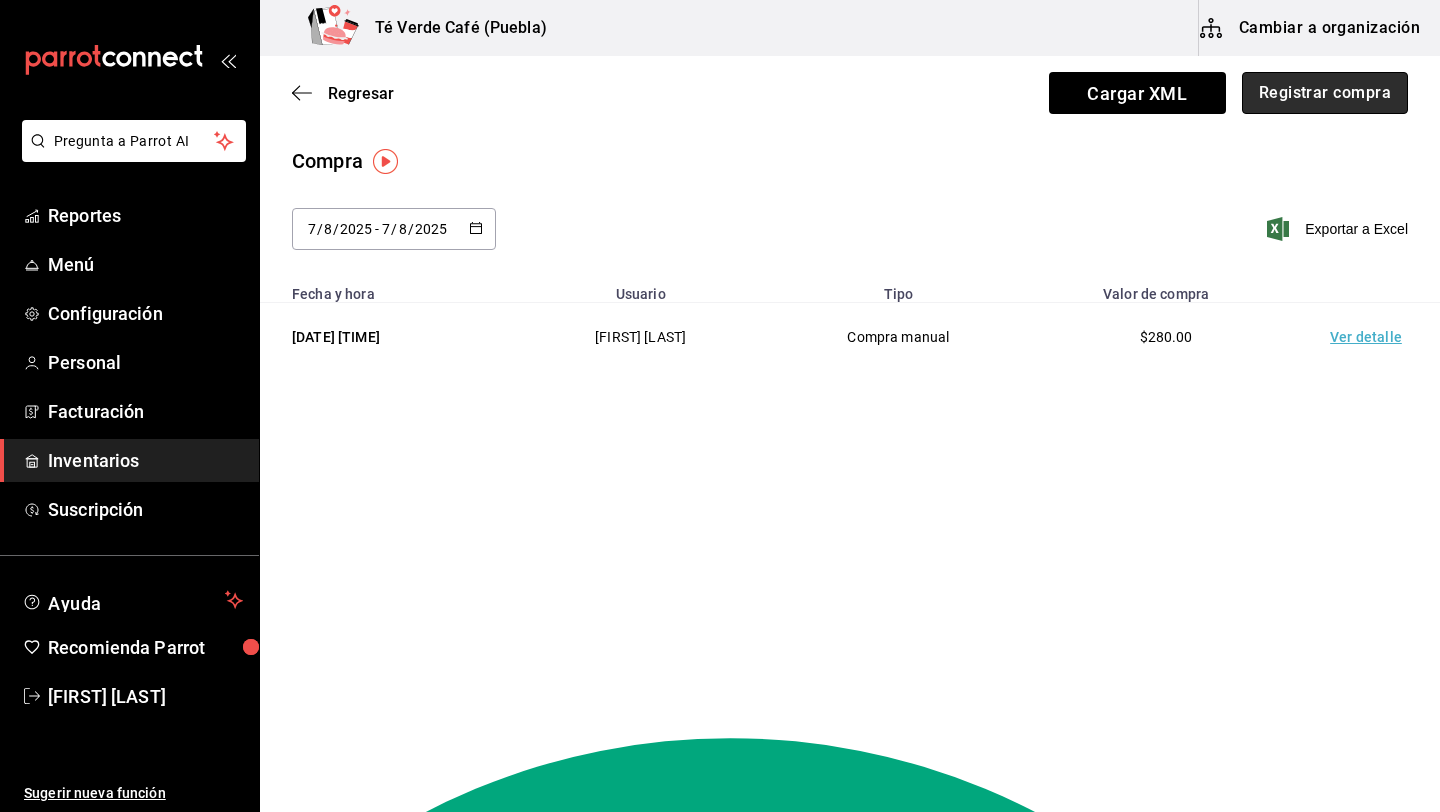 click on "Registrar compra" at bounding box center (1325, 93) 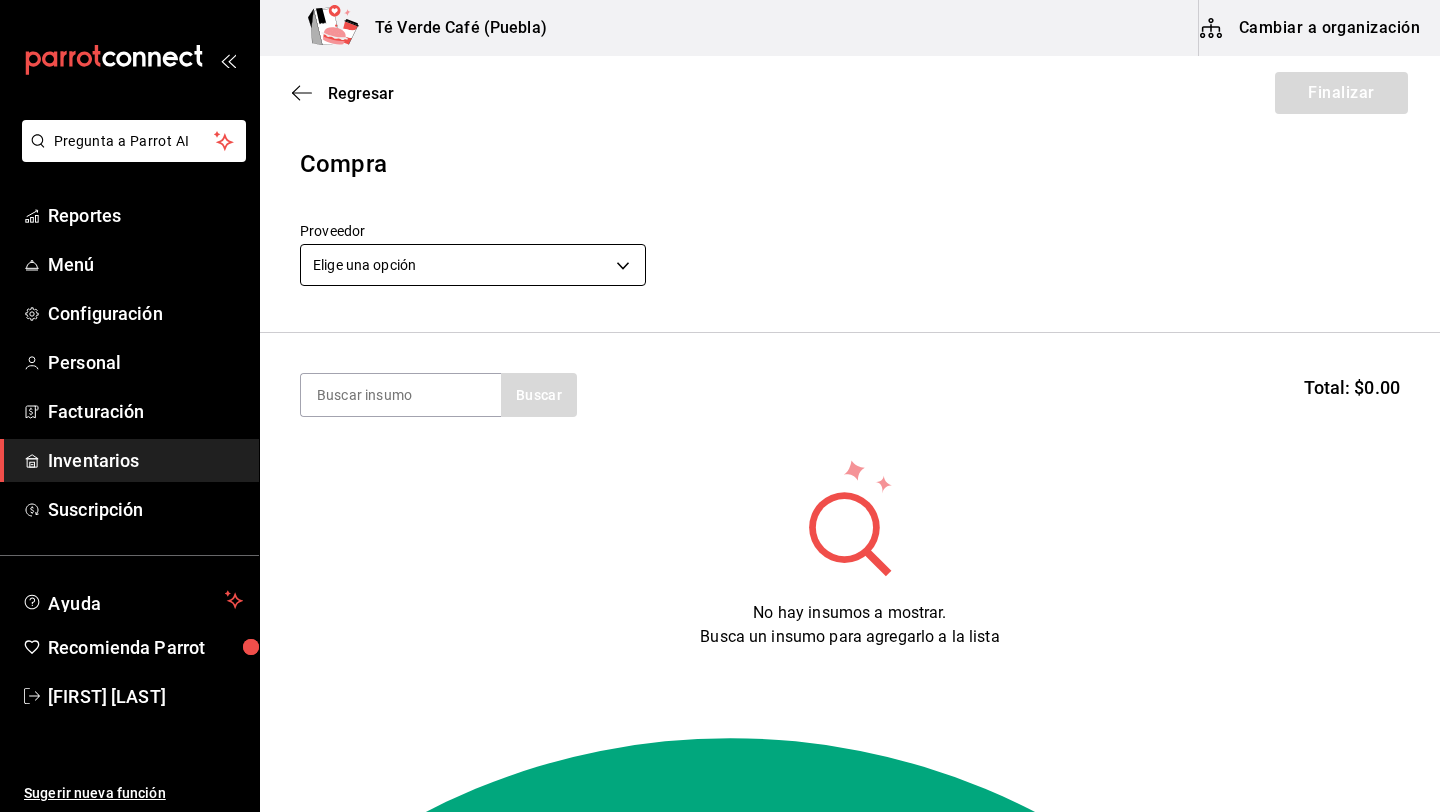 click on "Pregunta a Parrot AI Reportes Menú Configuración Personal Facturación Inventarios Suscripción Ayuda Recomienda Parrot [FIRST] [LAST] Sugerir nueva función Té Verde Café (Puebla) Cambiar a organización Regresar Finalizar Compra Proveedor Elige una opción default Buscar Total: $0.00 No hay insumos a mostrar. Busca un insumo para agregarlo a la lista GANA 1 MES GRATIS EN TU SUSCRIPCIÓN AQUÍ ¿Recuerdas cómo empezó tu restaurante? Hoy puedes ayudar a un colega a tener el mismo cambio que tú viviste. Recomienda Parrot directamente desde tu Portal Administrador. Es fácil y rápido. 🎁 Por cada restaurante que se una, ganas 1 mes gratis. Ver video tutorial Ir a video Pregunta a Parrot AI Reportes Menú Configuración Personal Facturación Inventarios Suscripción Ayuda Recomienda Parrot [FIRST] [LAST] Sugerir nueva función Editar Eliminar Visitar centro de ayuda [PHONE] soporte@[EXAMPLE.COM] Visitar centro de ayuda [PHONE]" at bounding box center (720, 349) 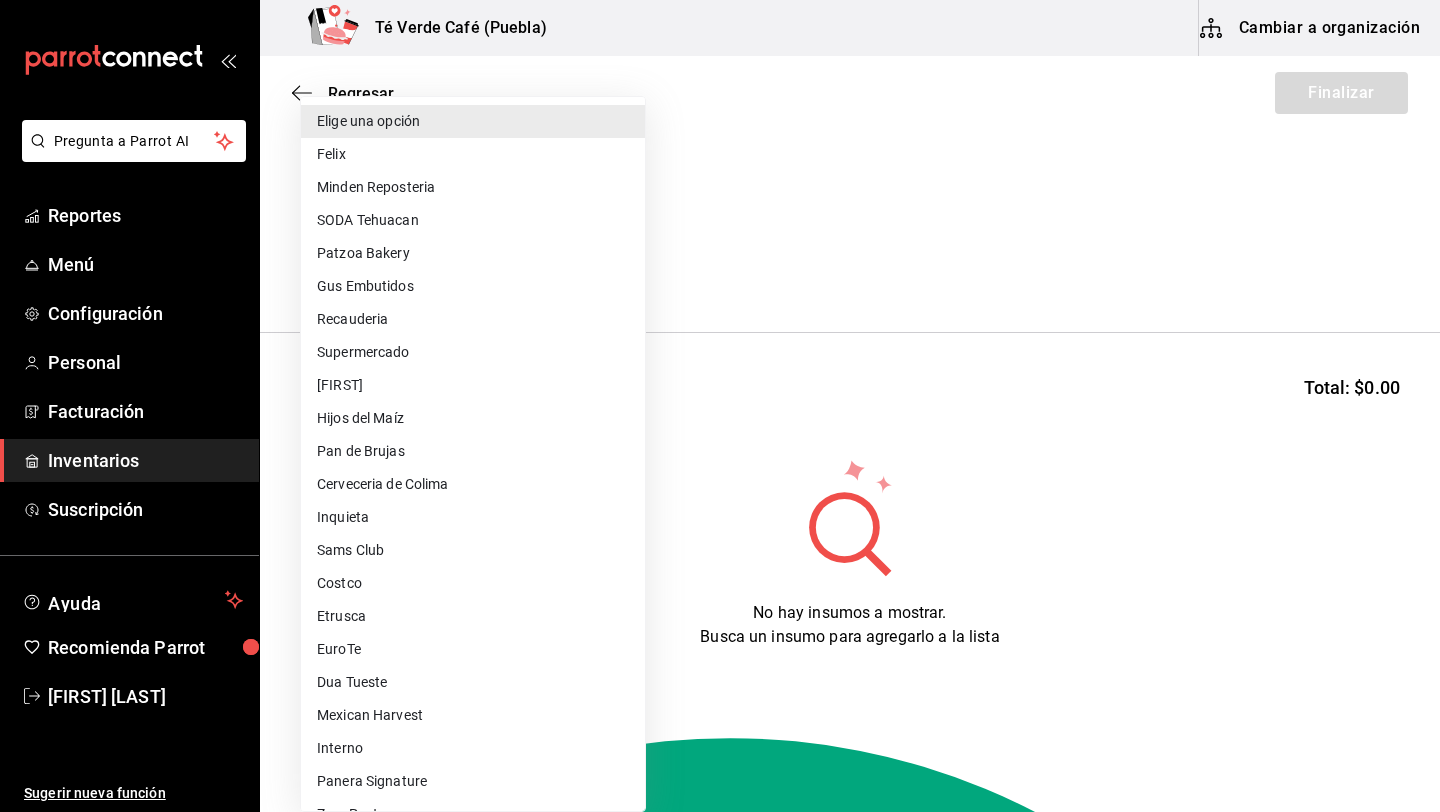 type 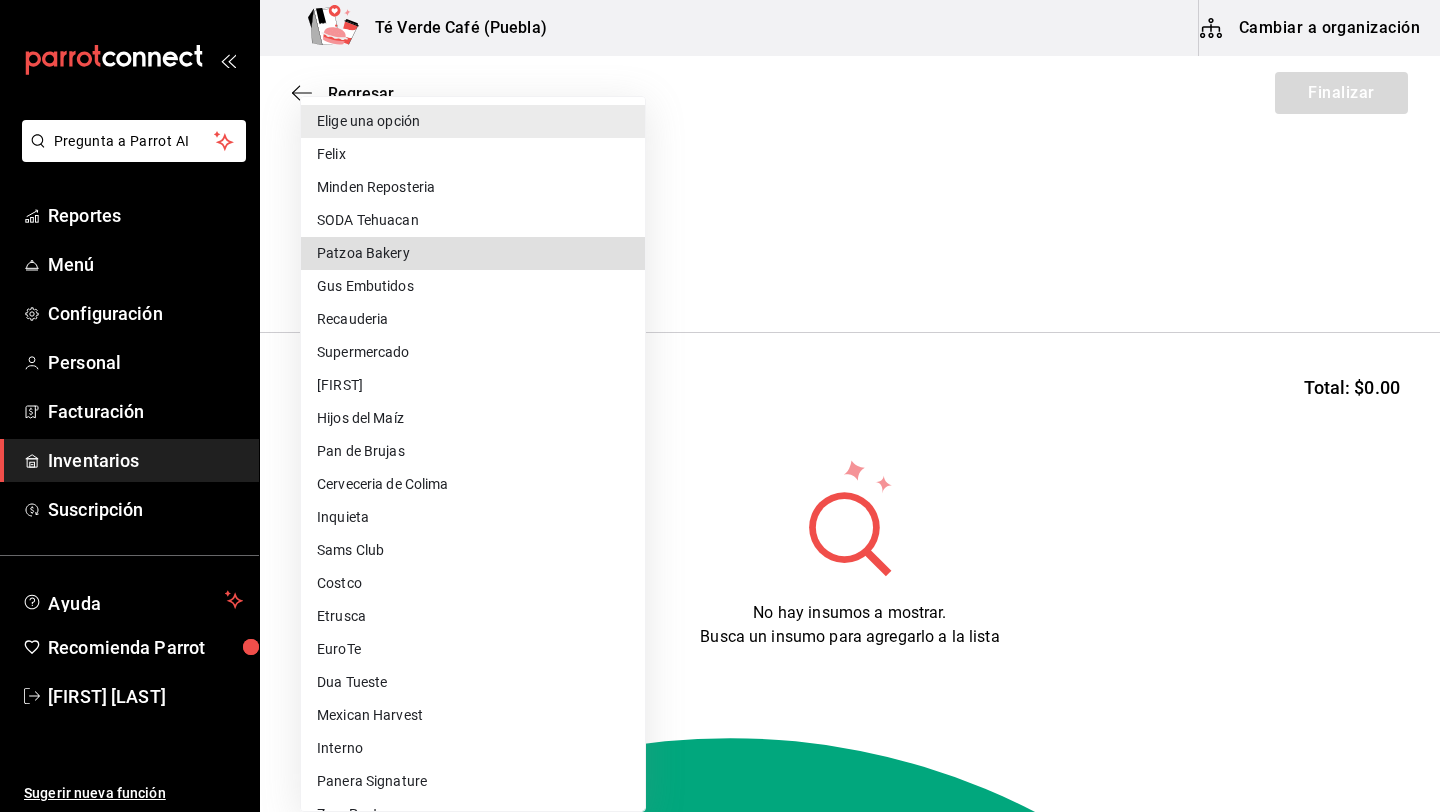 click on "Patzoa Bakery" at bounding box center (473, 253) 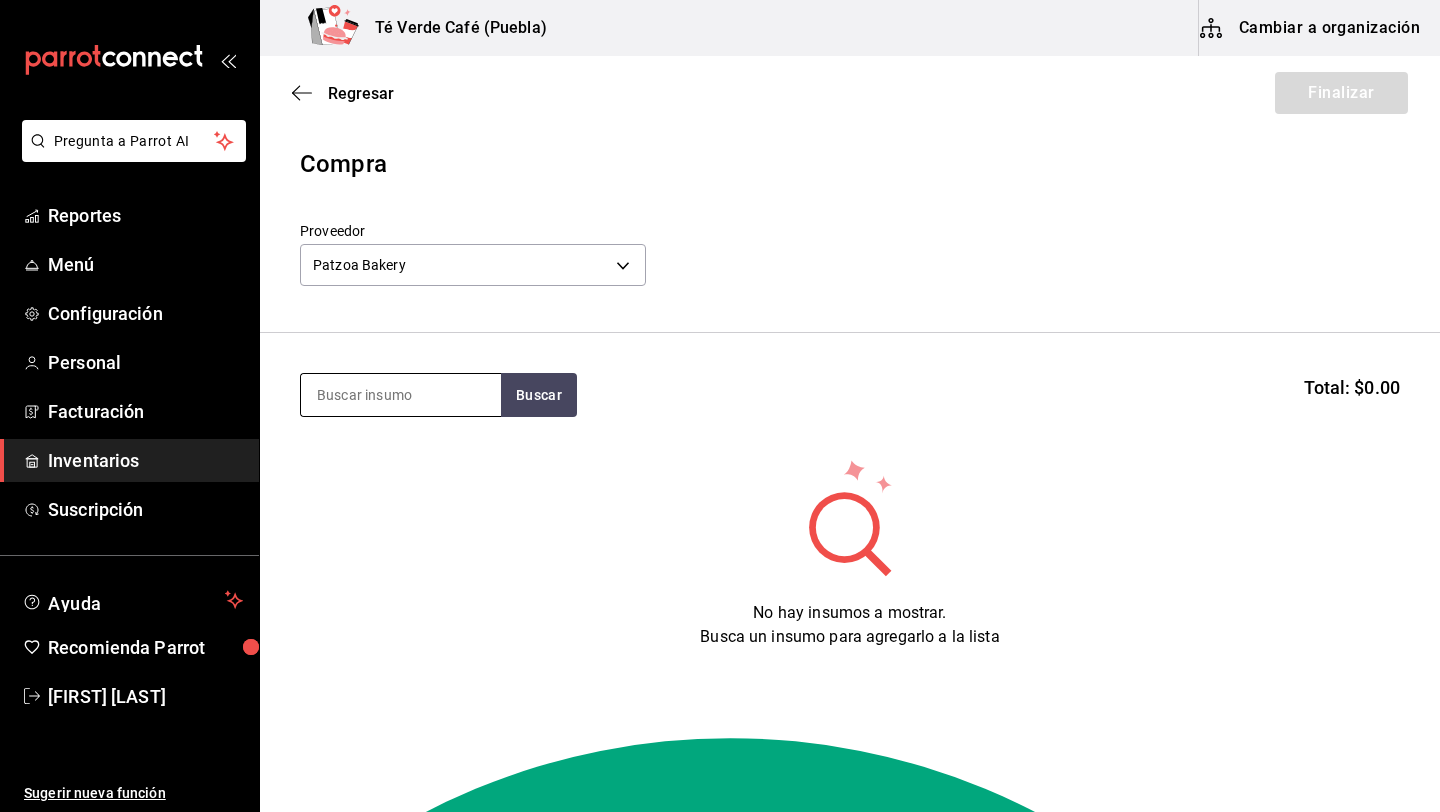 click at bounding box center (401, 395) 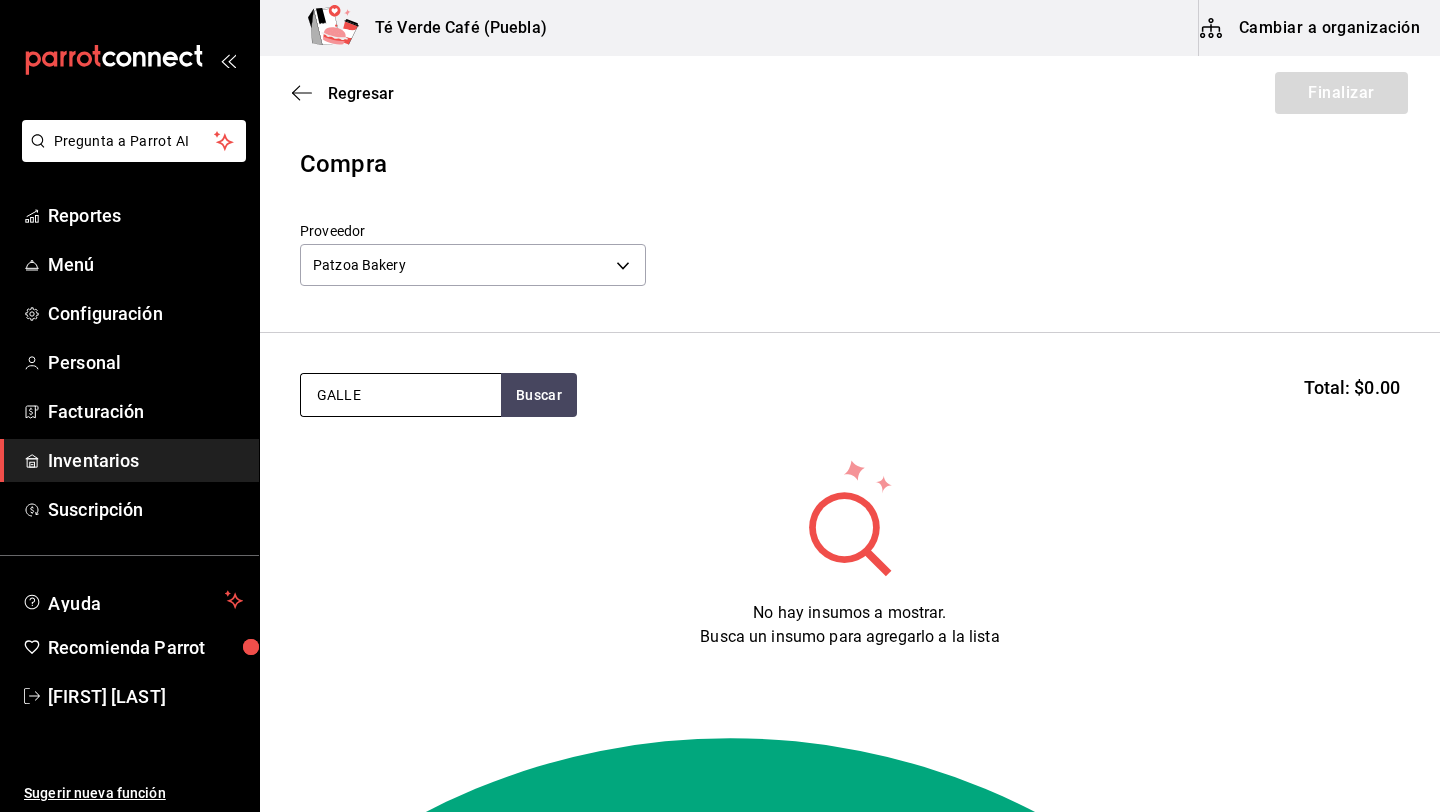 type on "GALLE" 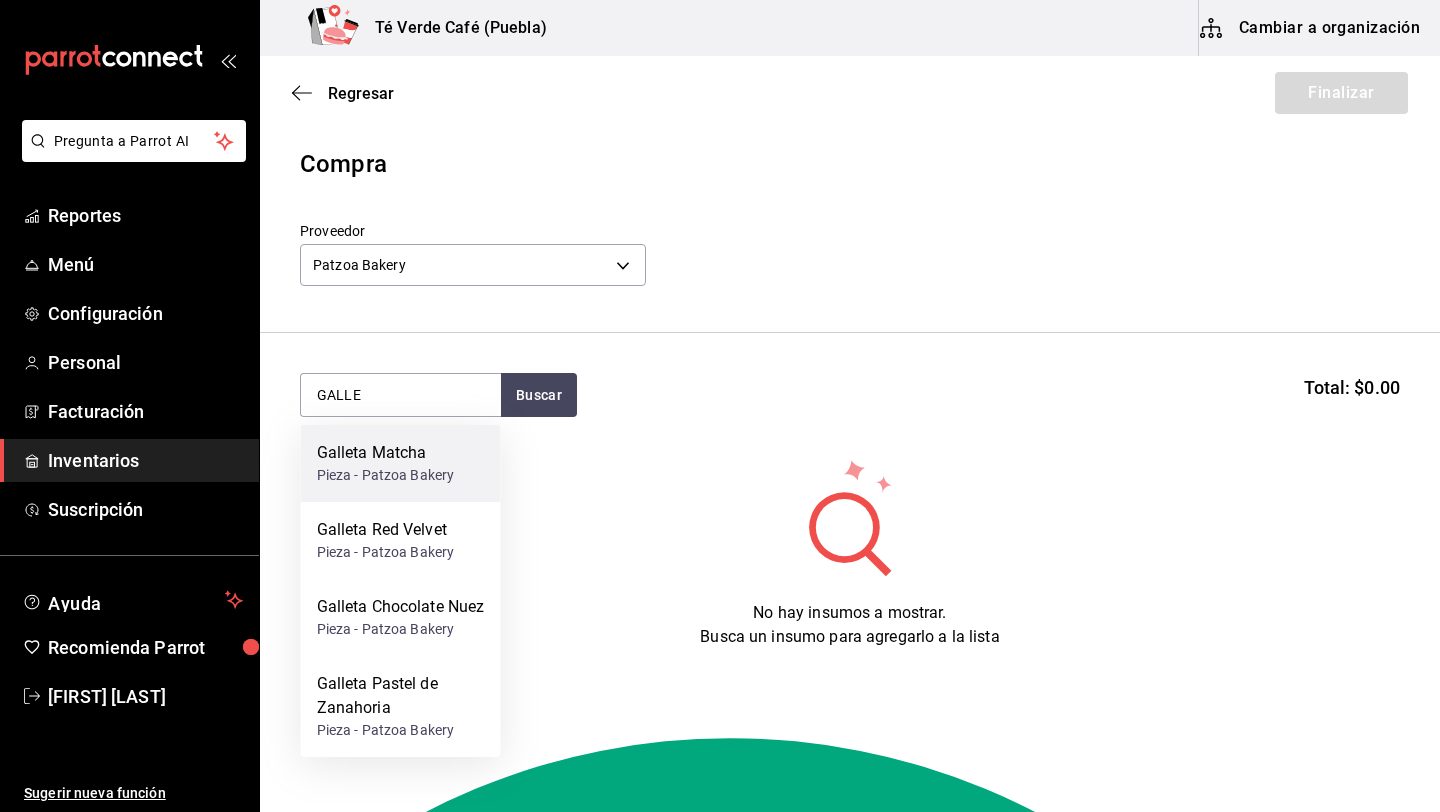 click on "Galleta Matcha" at bounding box center [386, 453] 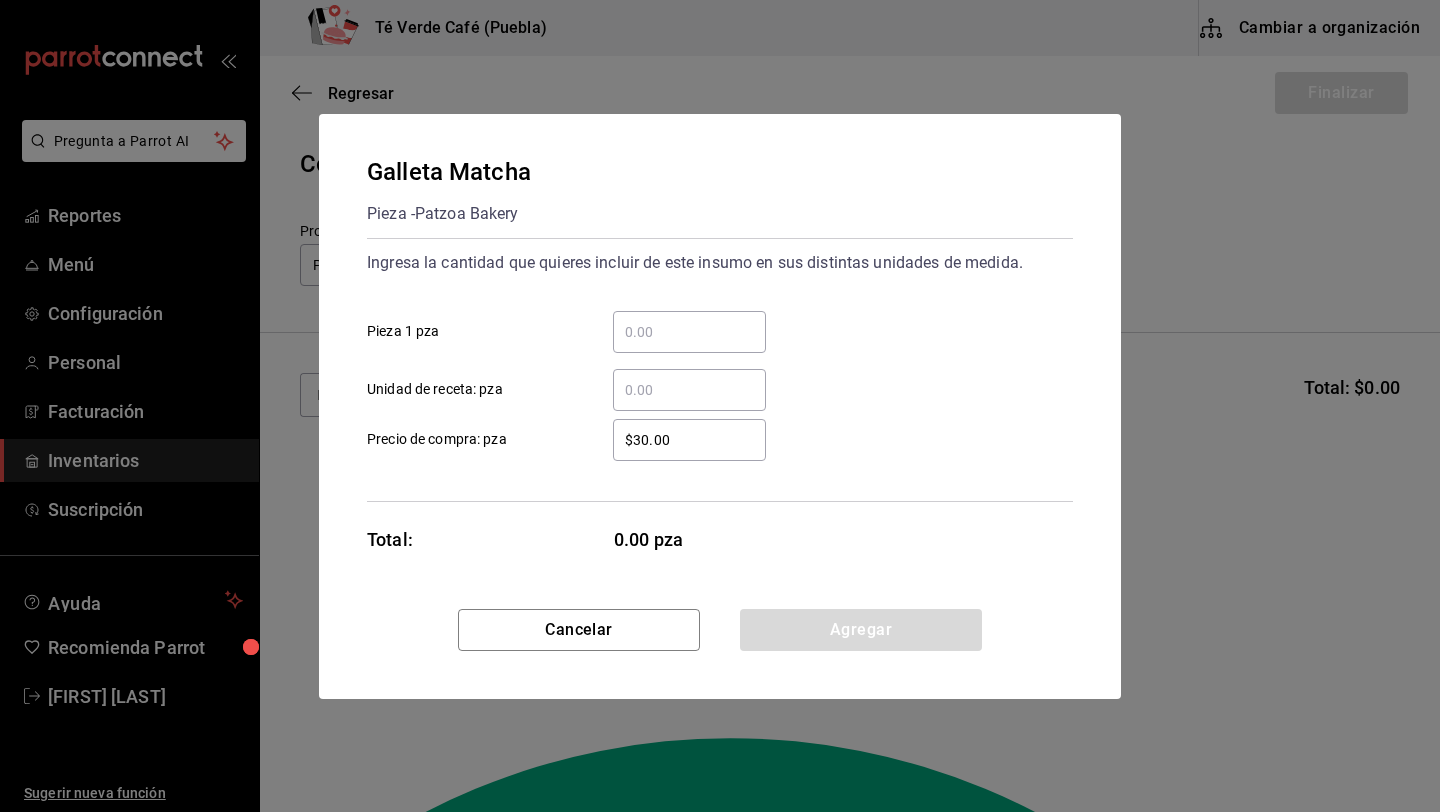 click on "​ Pieza 1 pza" at bounding box center (689, 332) 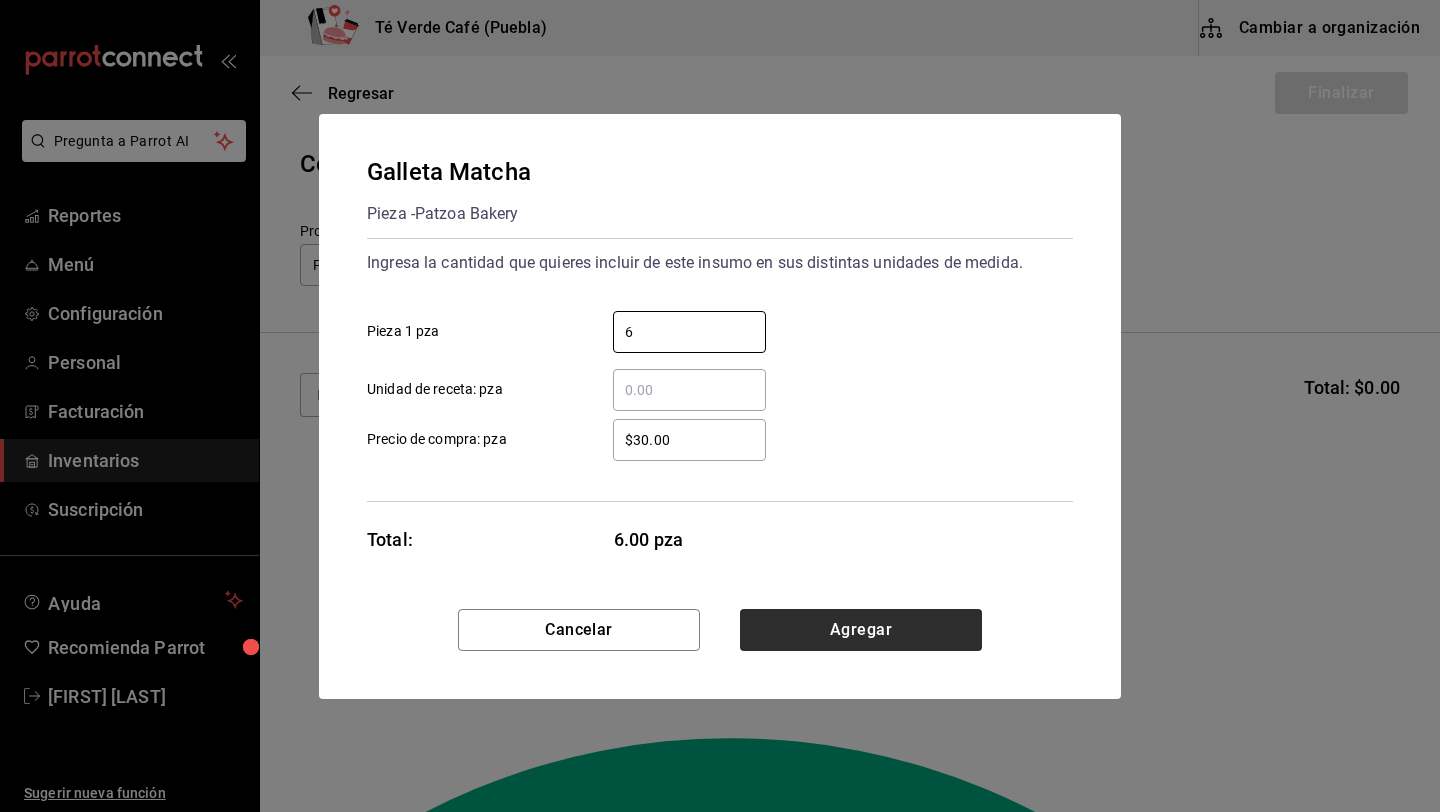 type on "6" 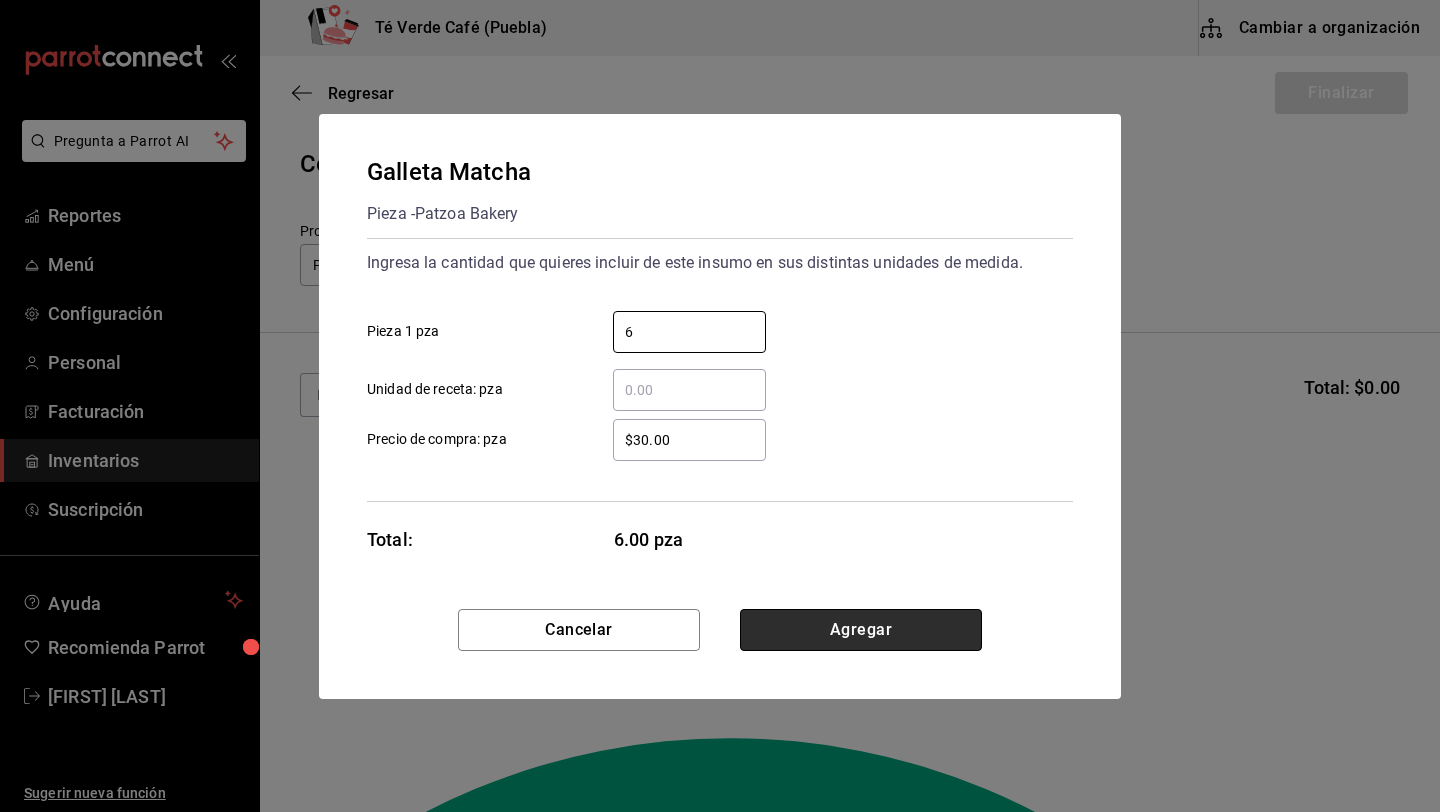 click on "Agregar" at bounding box center [861, 630] 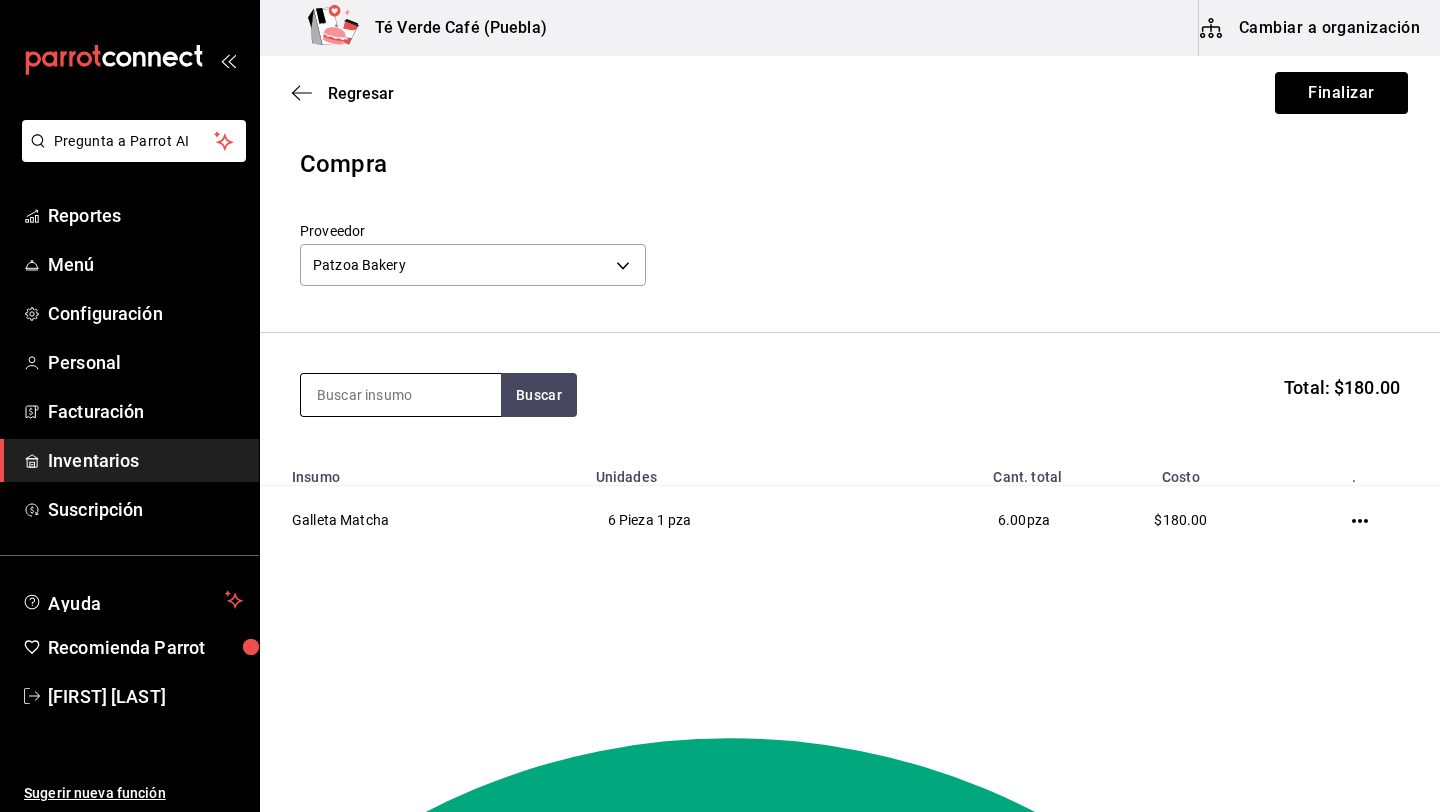 click at bounding box center [401, 395] 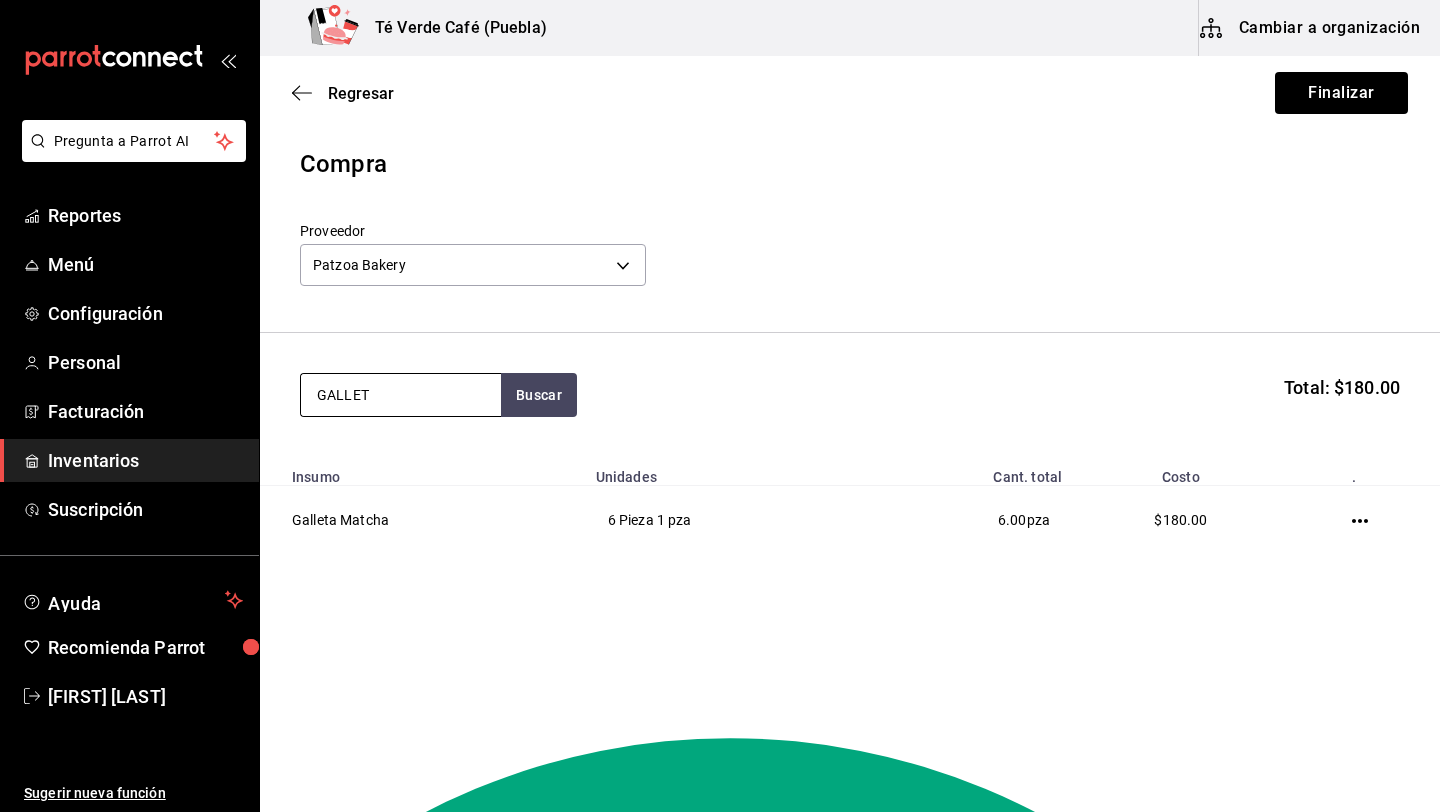 type on "GALLET" 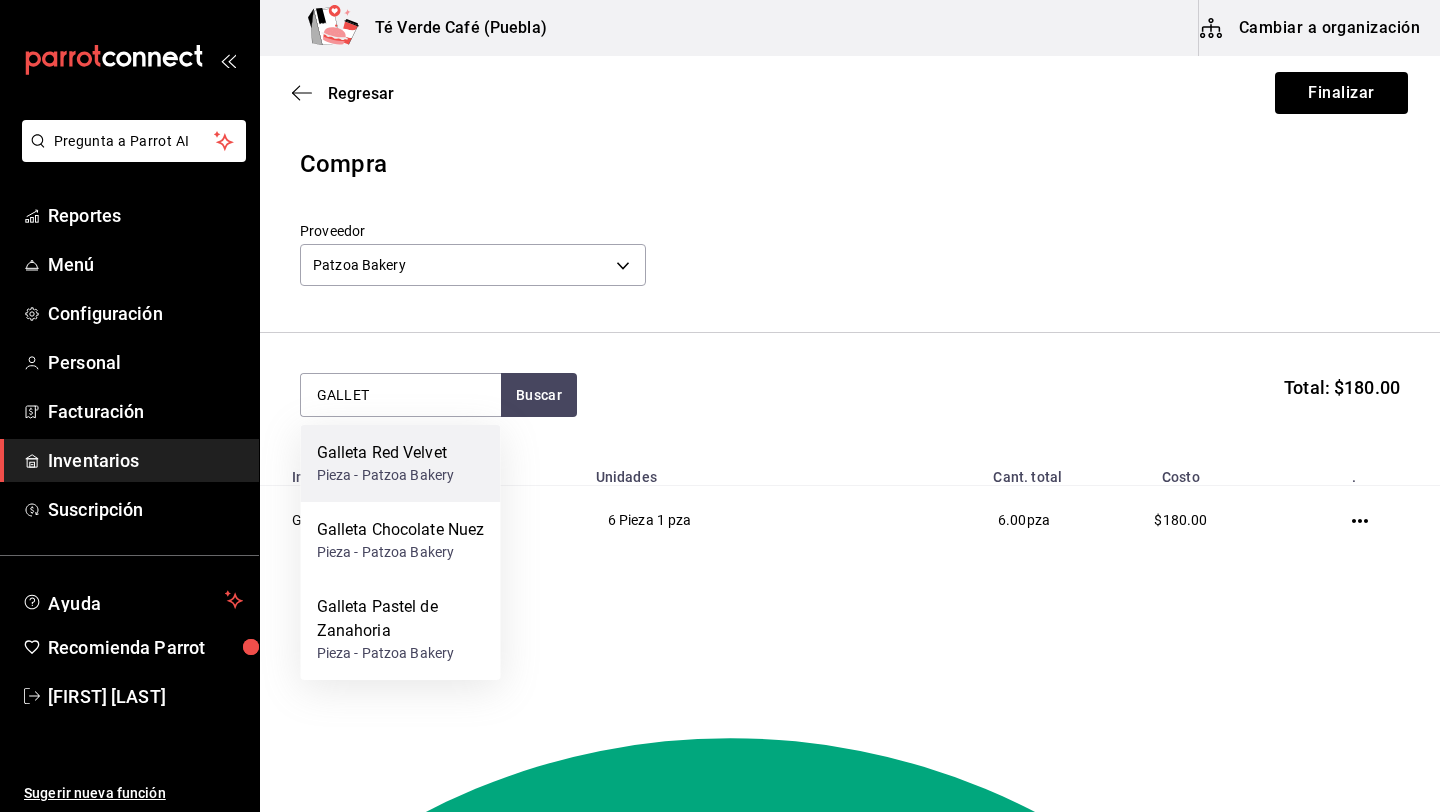 click on "Galleta Red Velvet Pieza - Patzoa Bakery" at bounding box center (401, 463) 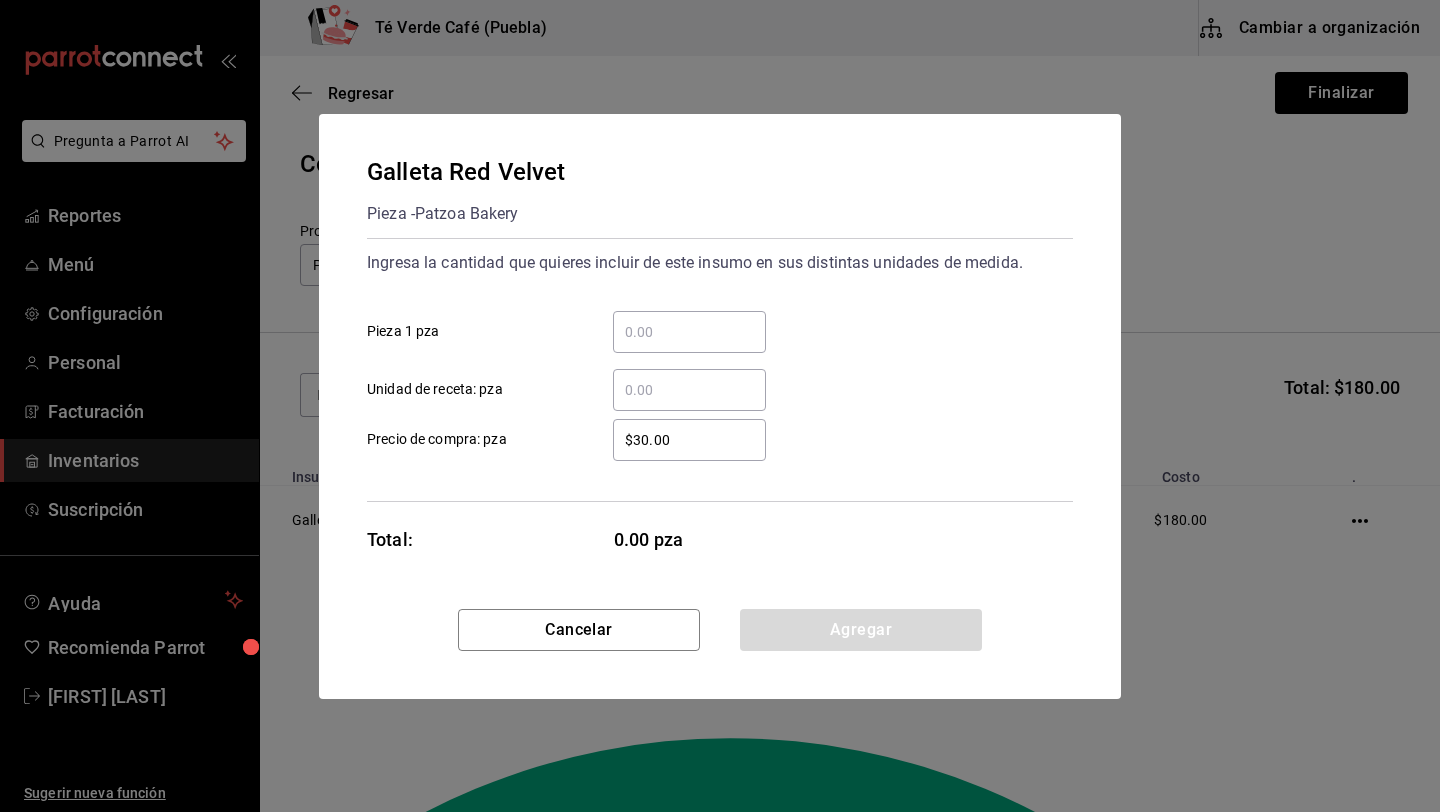 click on "​ Pieza 1 pza" at bounding box center [689, 332] 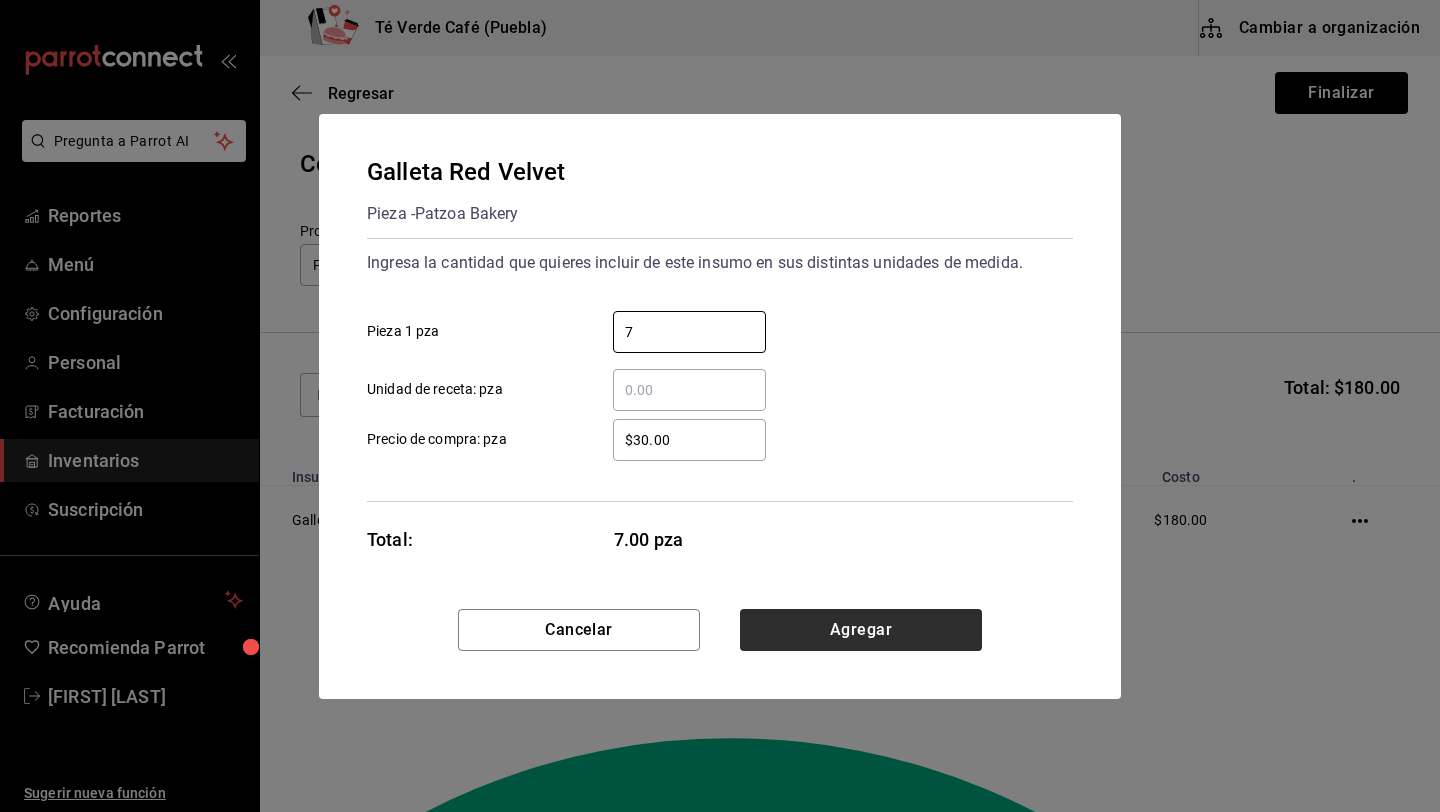 type on "7" 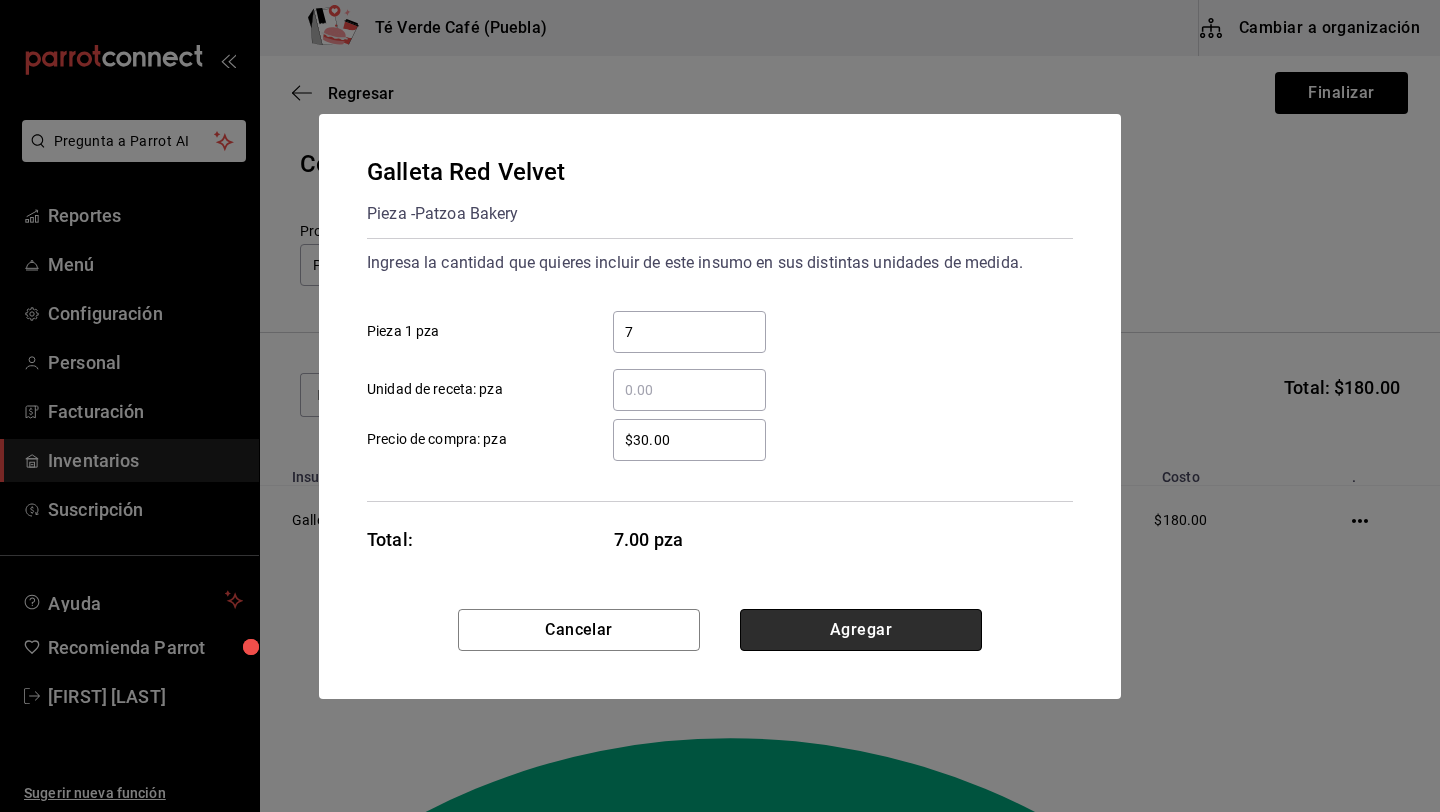 click on "Agregar" at bounding box center [861, 630] 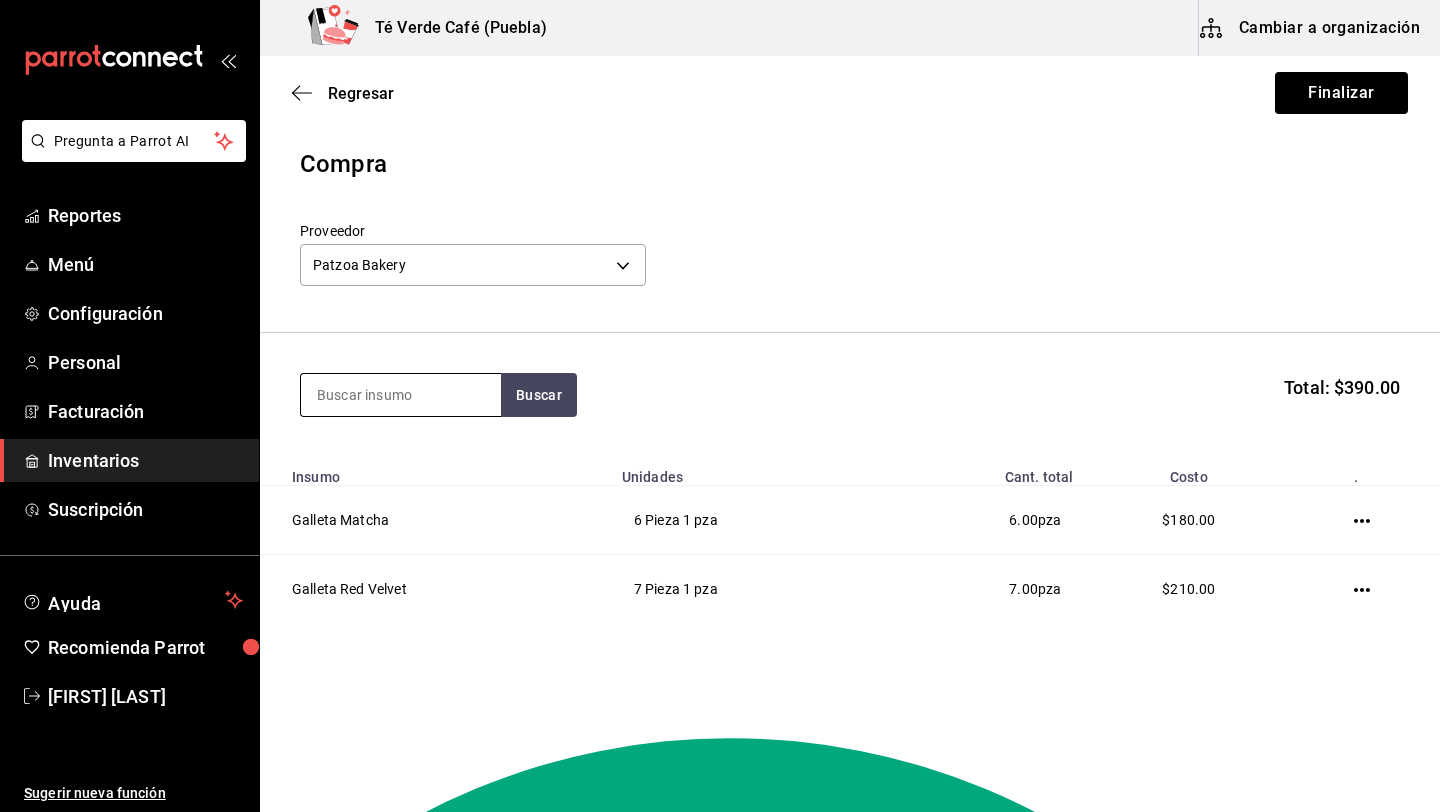 click at bounding box center [401, 395] 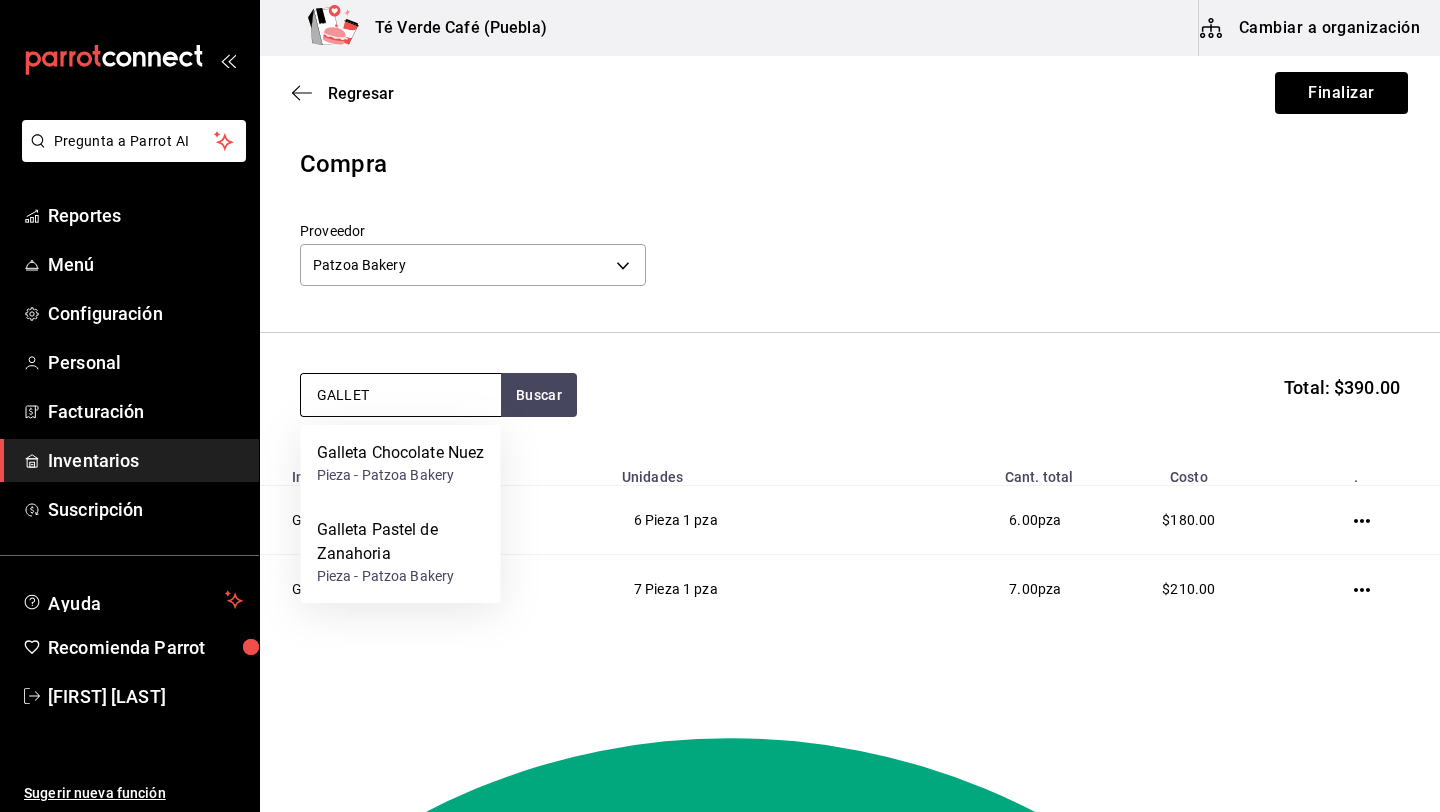 type on "GALLET" 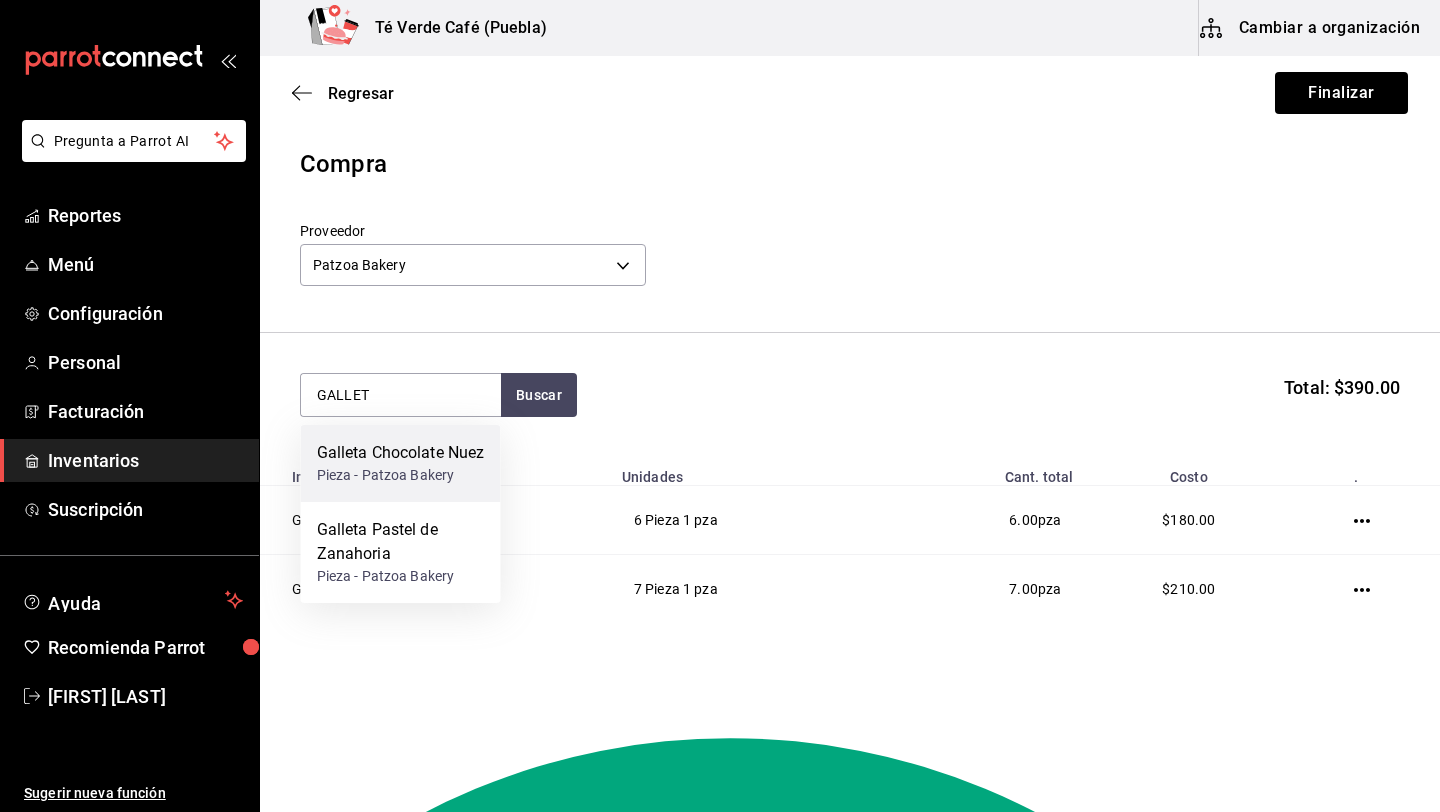 click on "Galleta Chocolate Nuez" at bounding box center (401, 453) 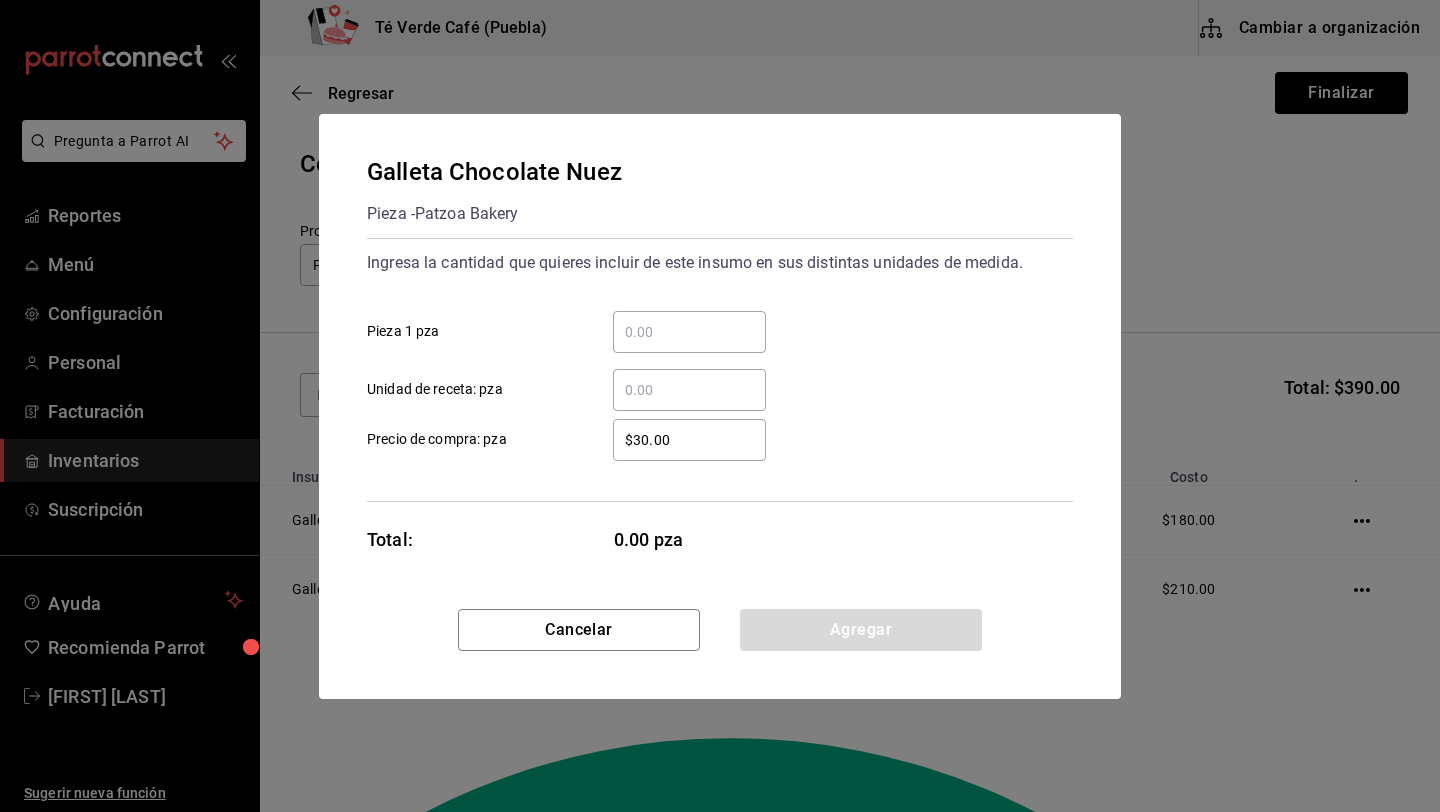 click on "​ Pieza 1 pza" at bounding box center (689, 332) 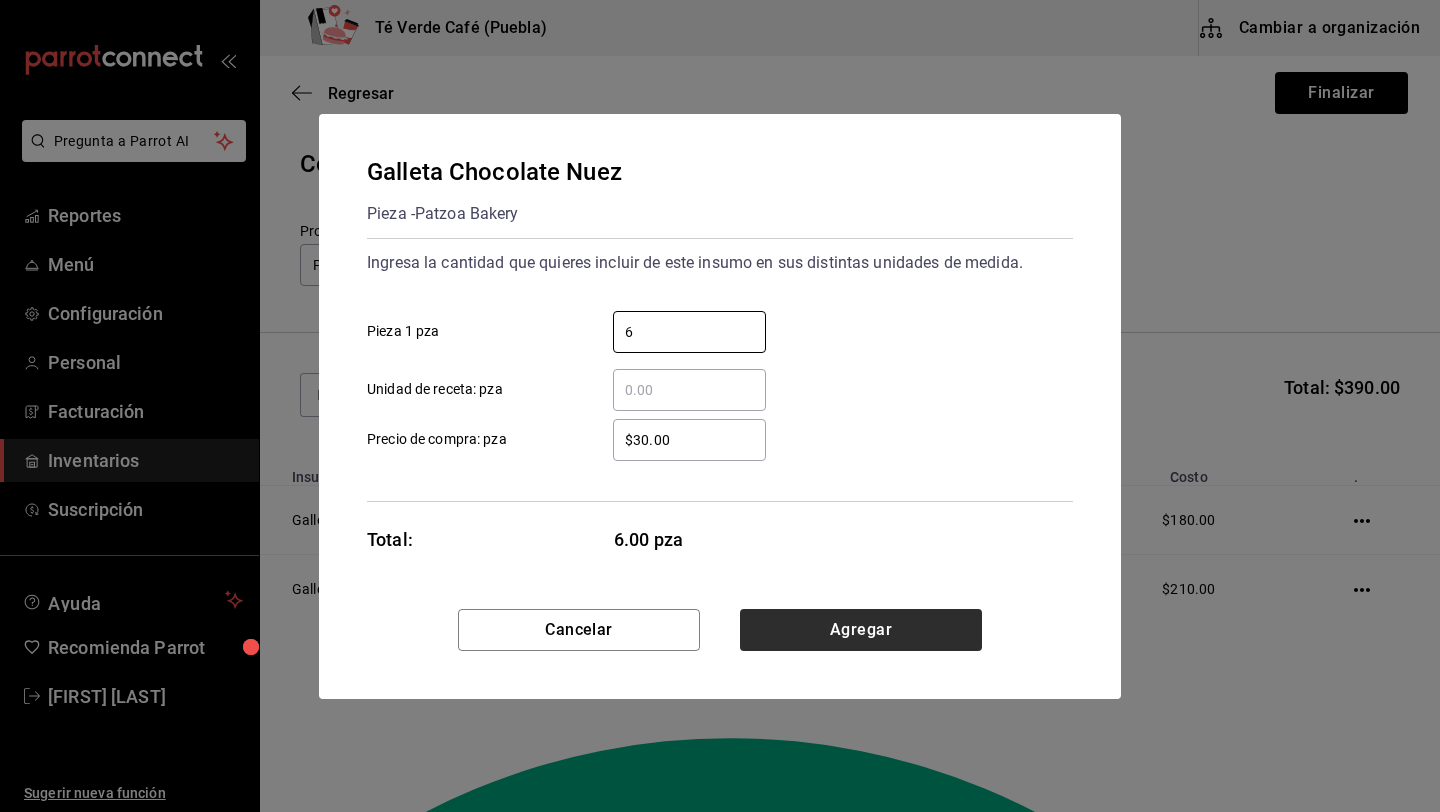 type on "6" 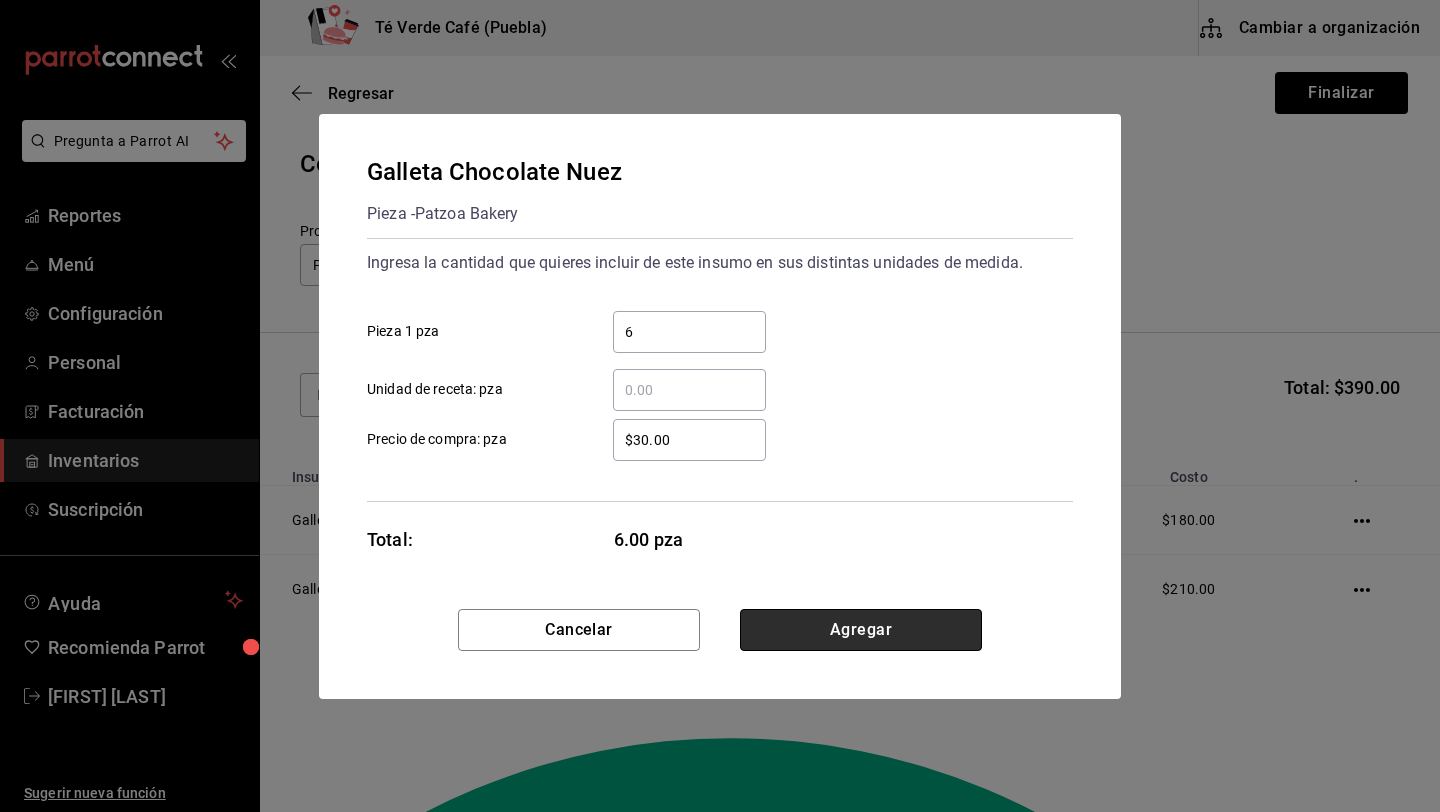 click on "Agregar" at bounding box center (861, 630) 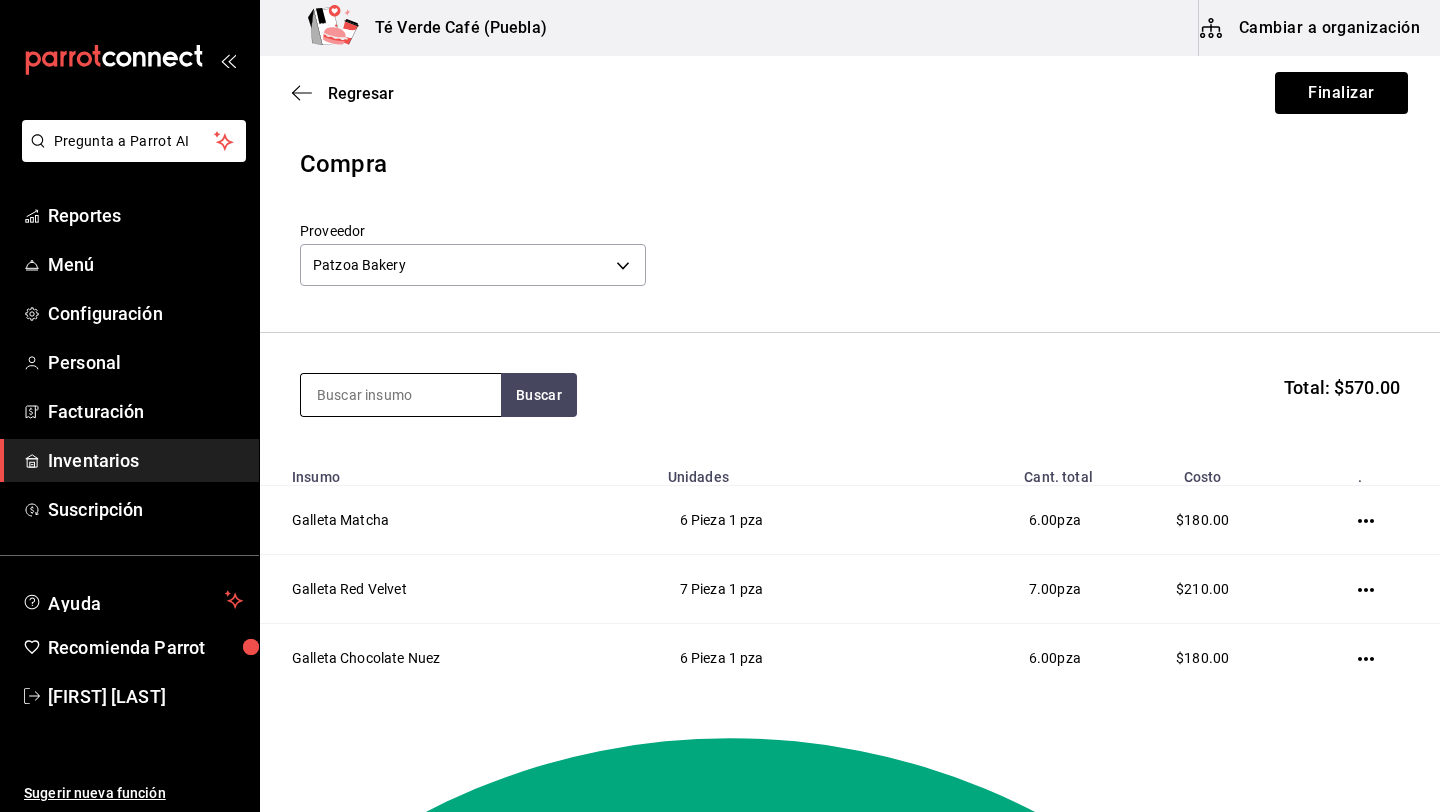 click at bounding box center [401, 395] 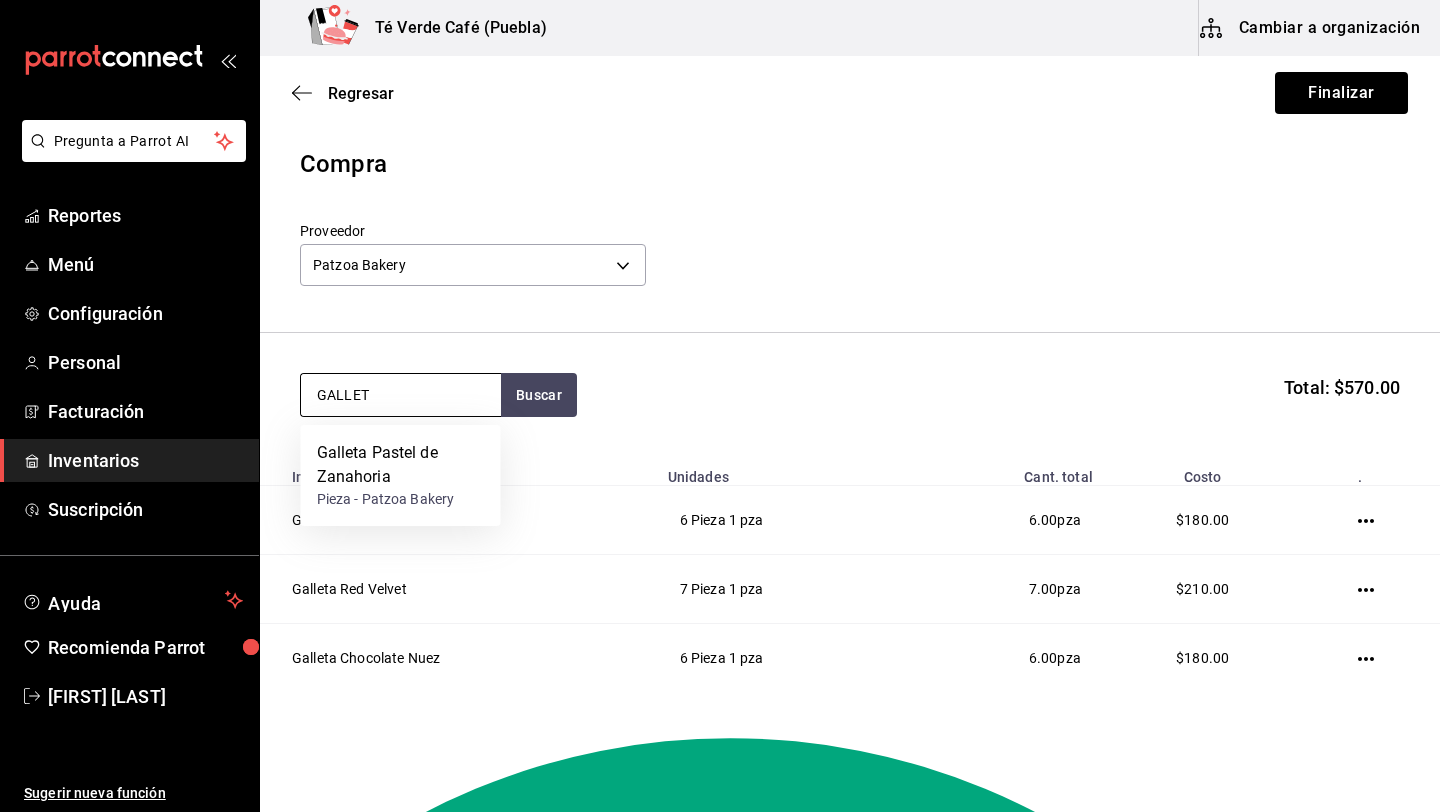 type on "GALLET" 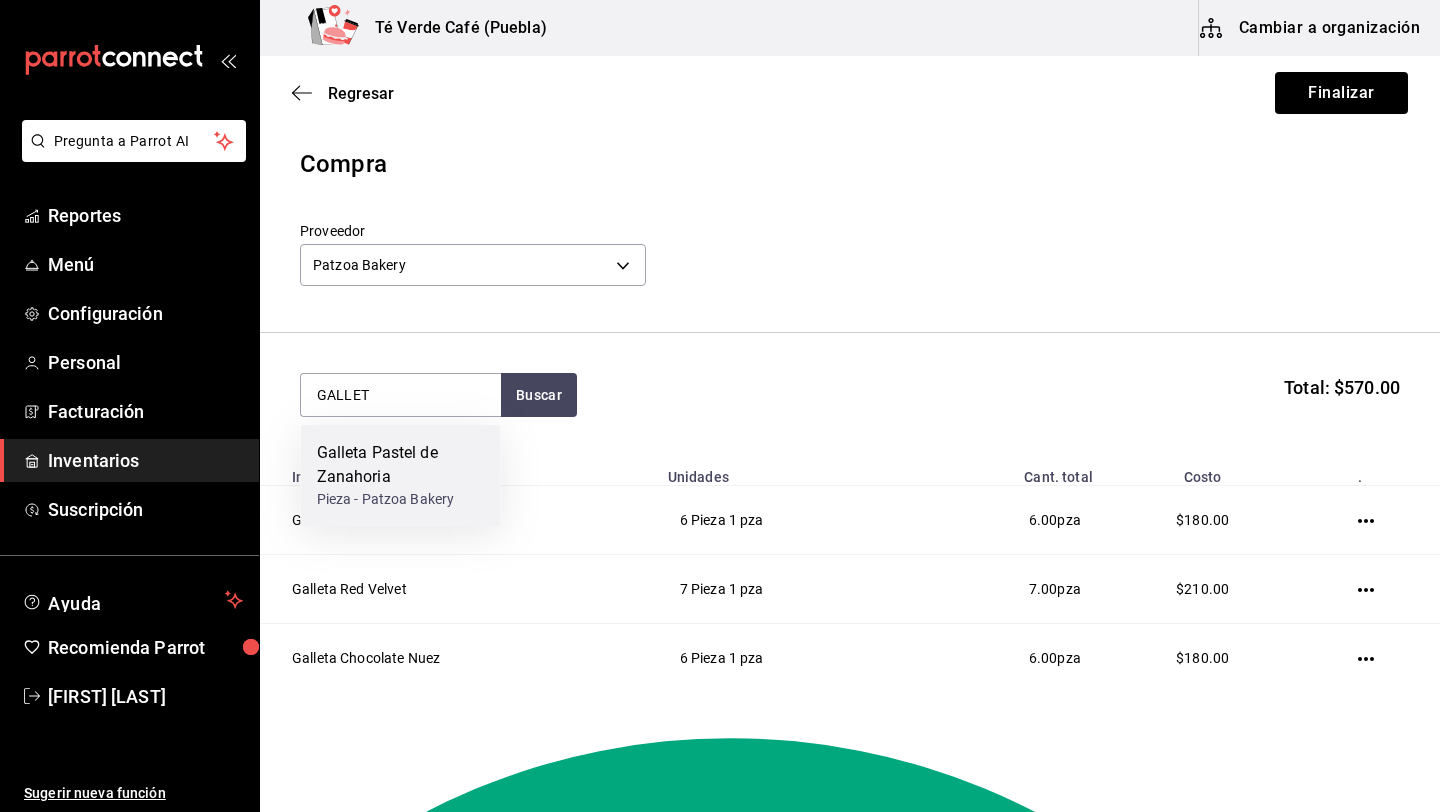 click on "Galleta Pastel de Zanahoria" at bounding box center (401, 465) 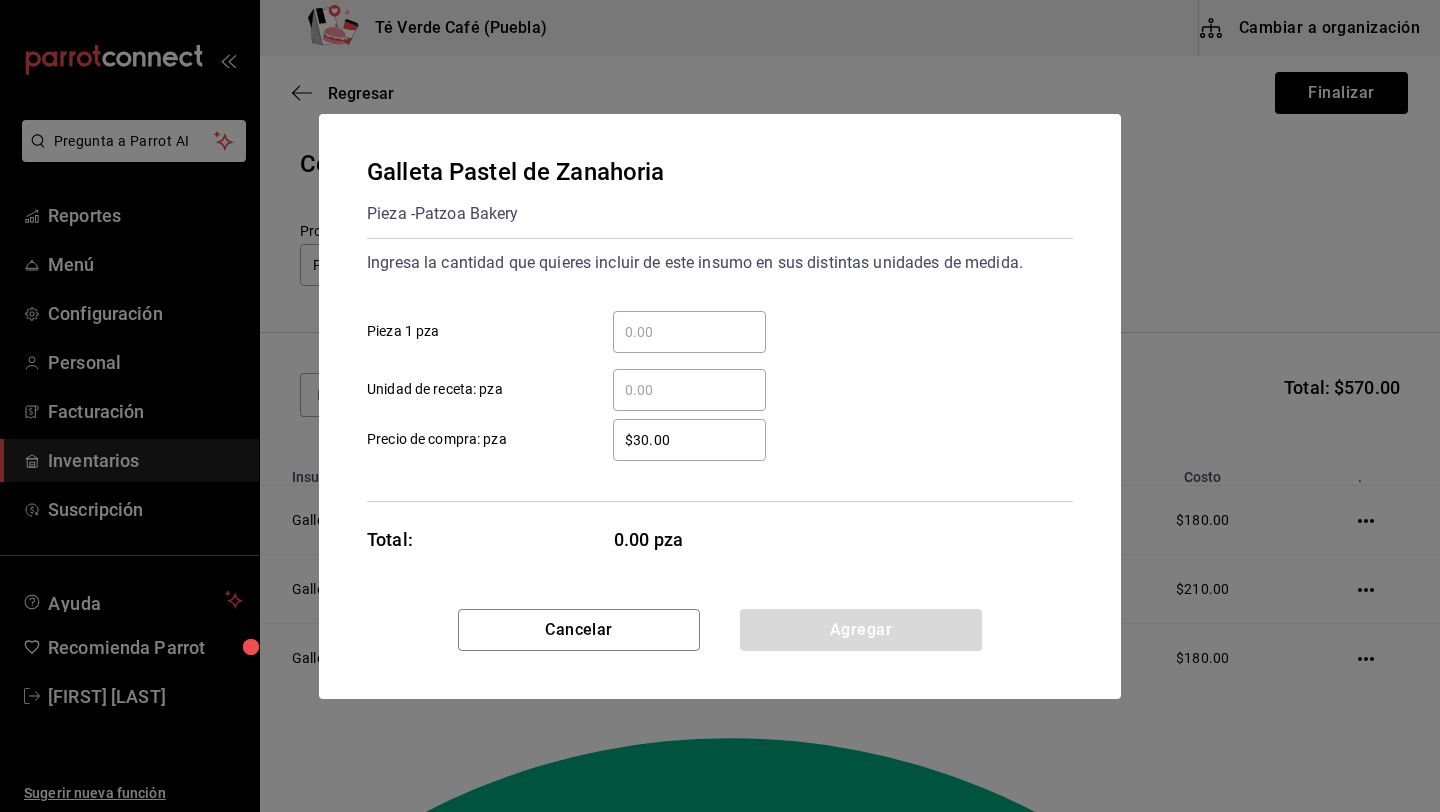 click on "​ Pieza 1 pza" at bounding box center (689, 332) 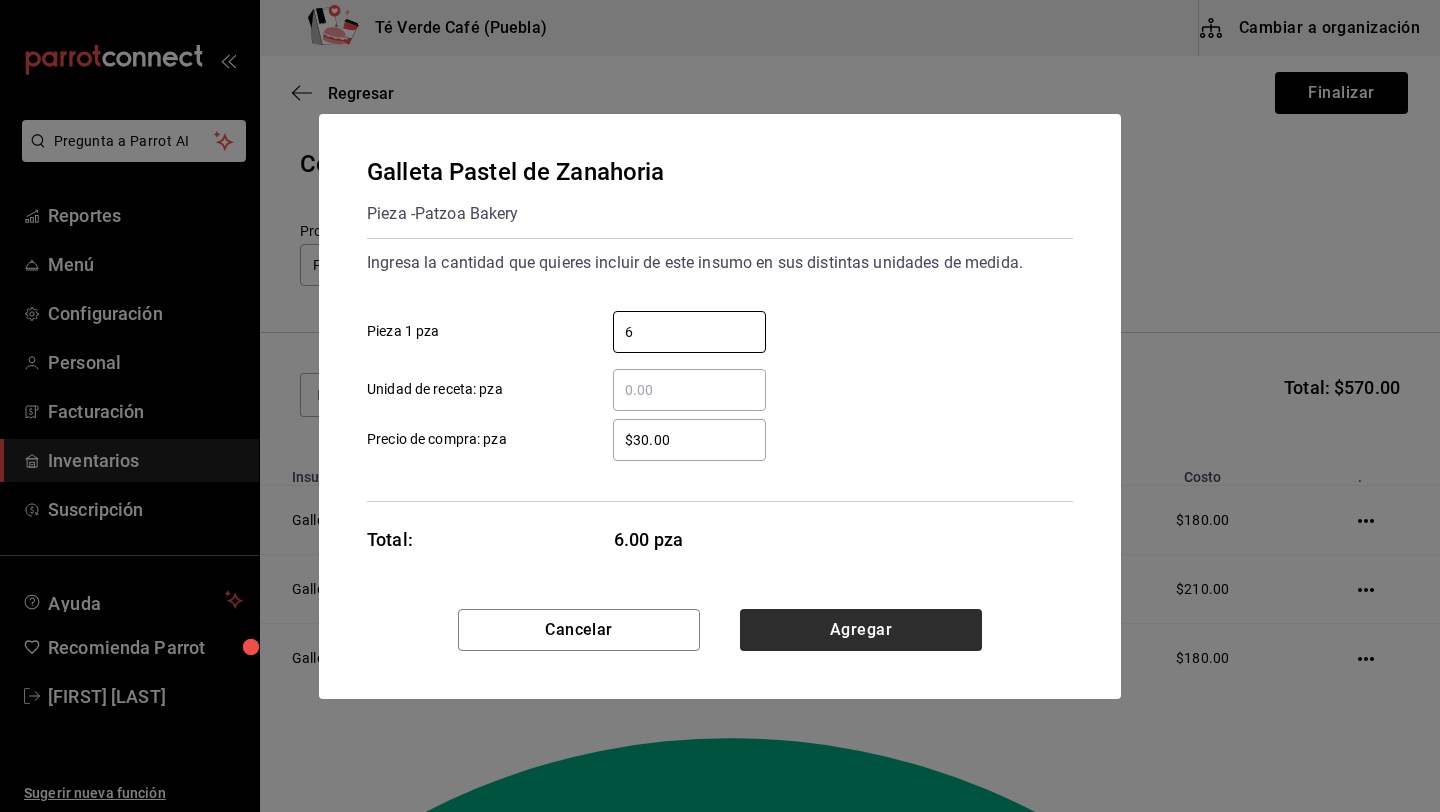 type on "6" 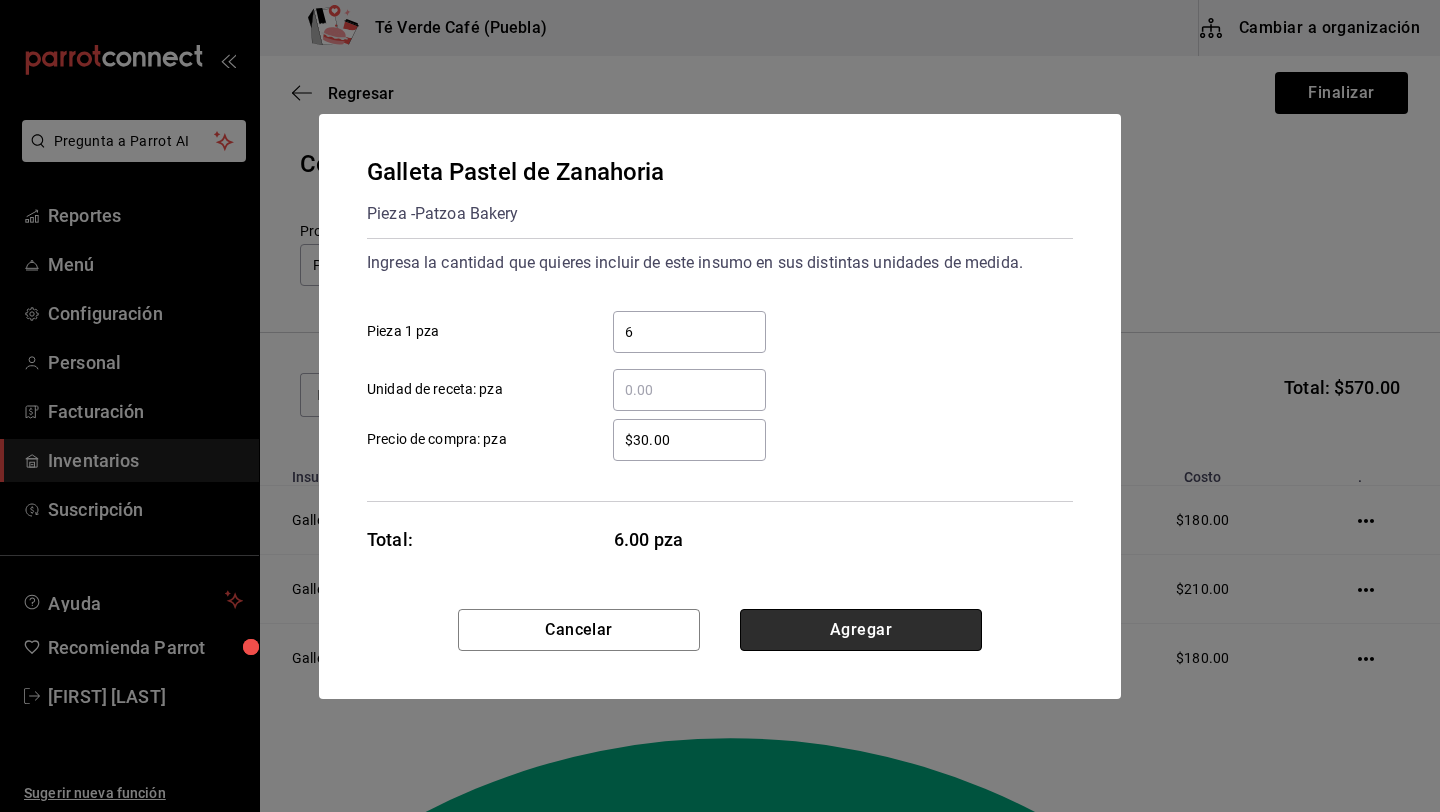 click on "Agregar" at bounding box center [861, 630] 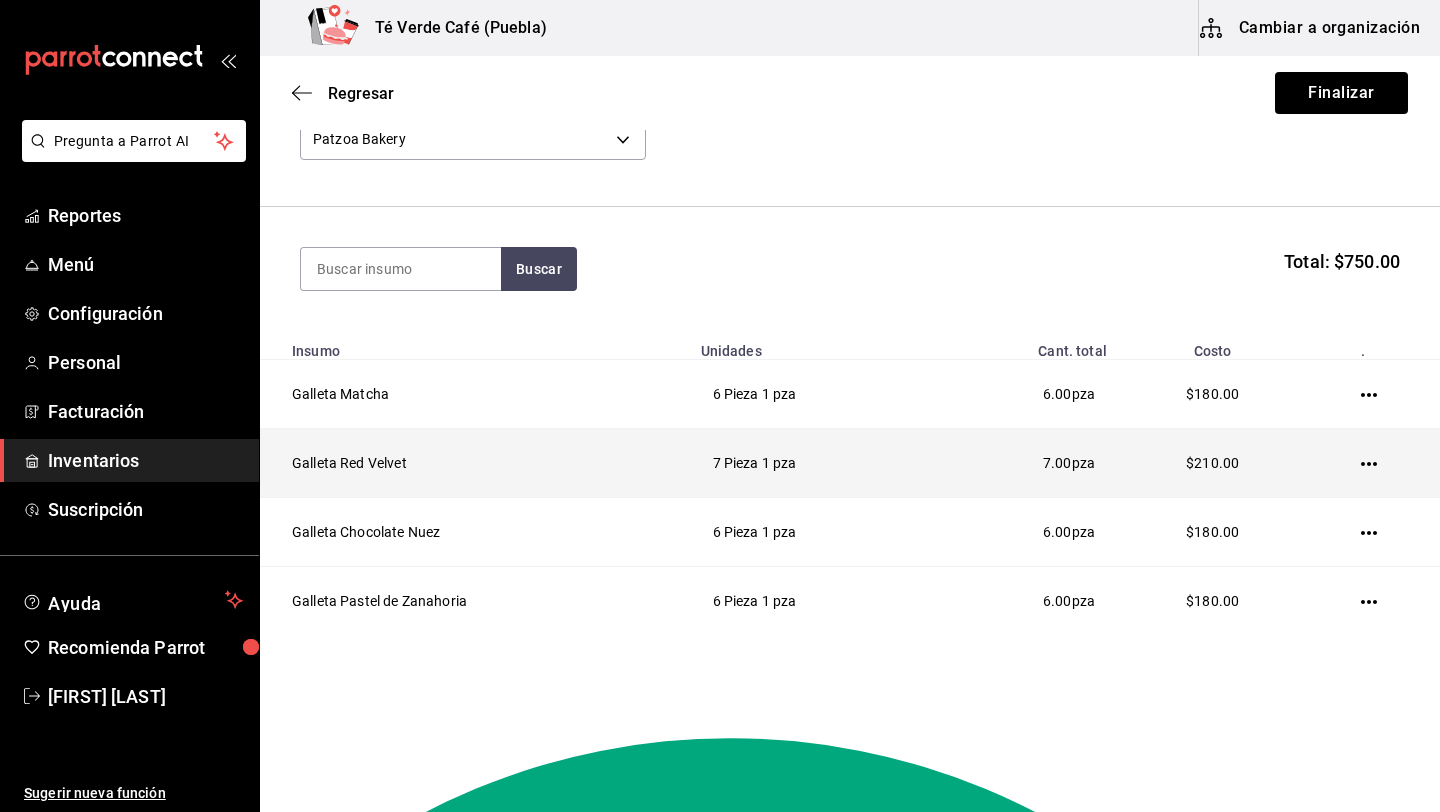 scroll, scrollTop: 0, scrollLeft: 0, axis: both 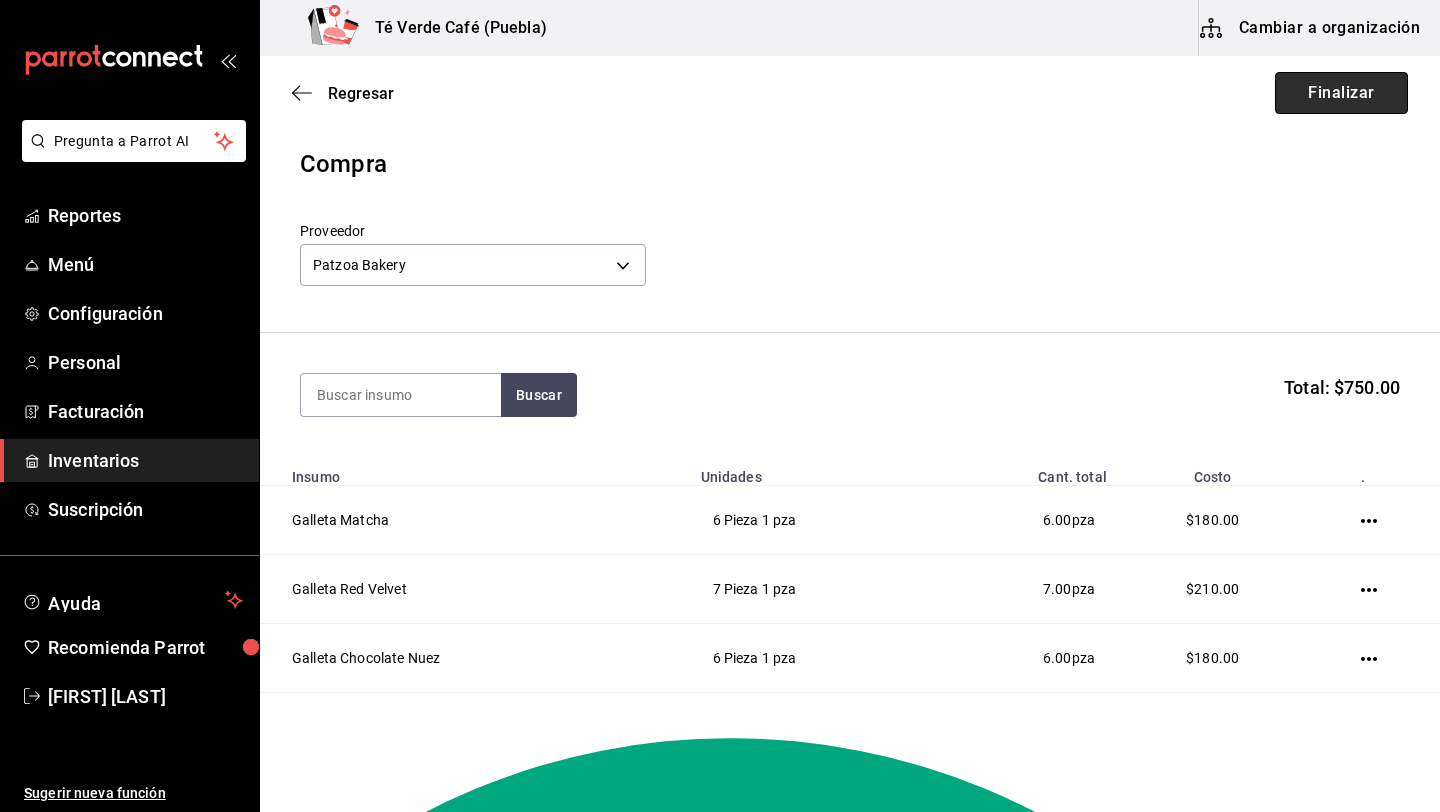 click on "Finalizar" at bounding box center (1341, 93) 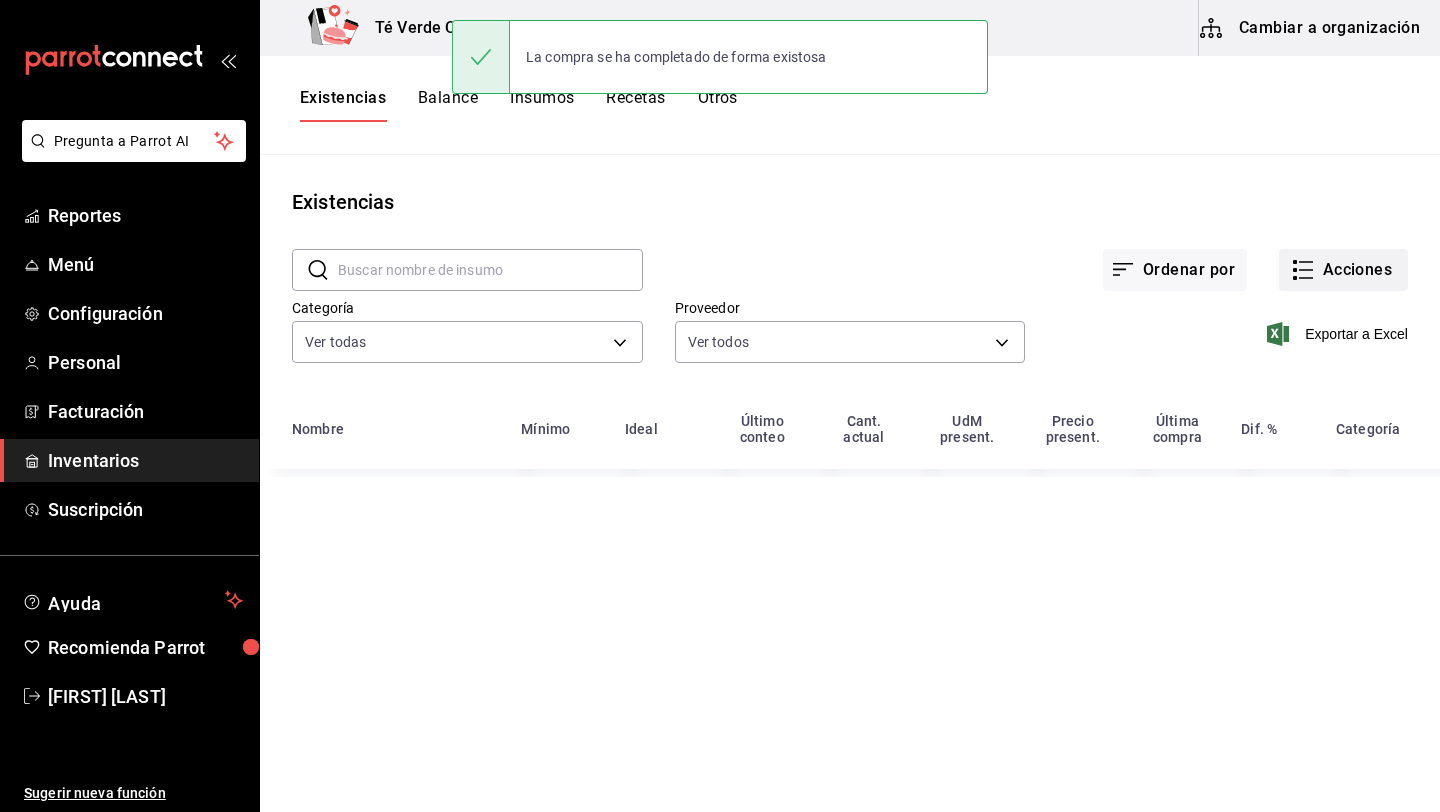 click on "Acciones" at bounding box center (1343, 270) 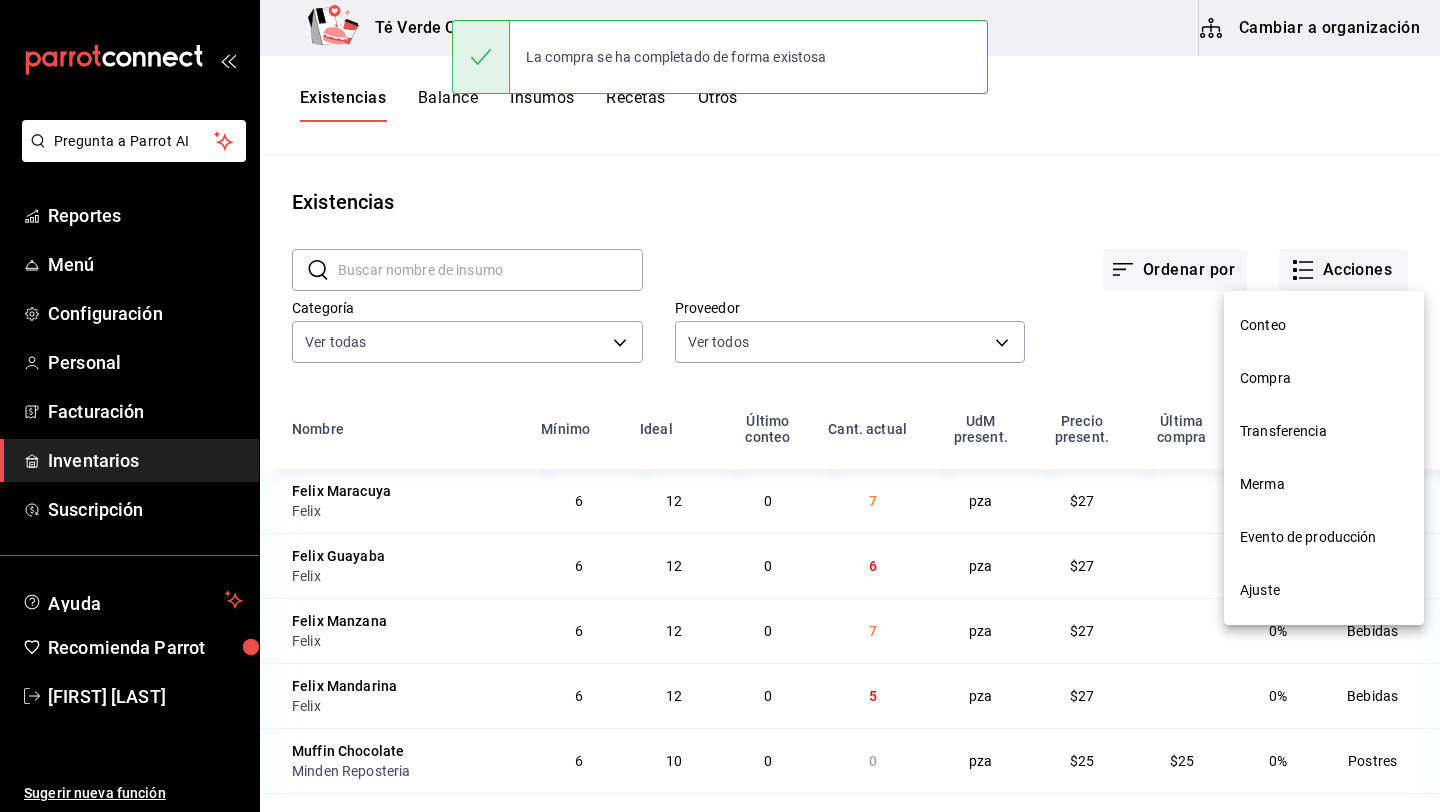 click on "Compra" at bounding box center (1324, 378) 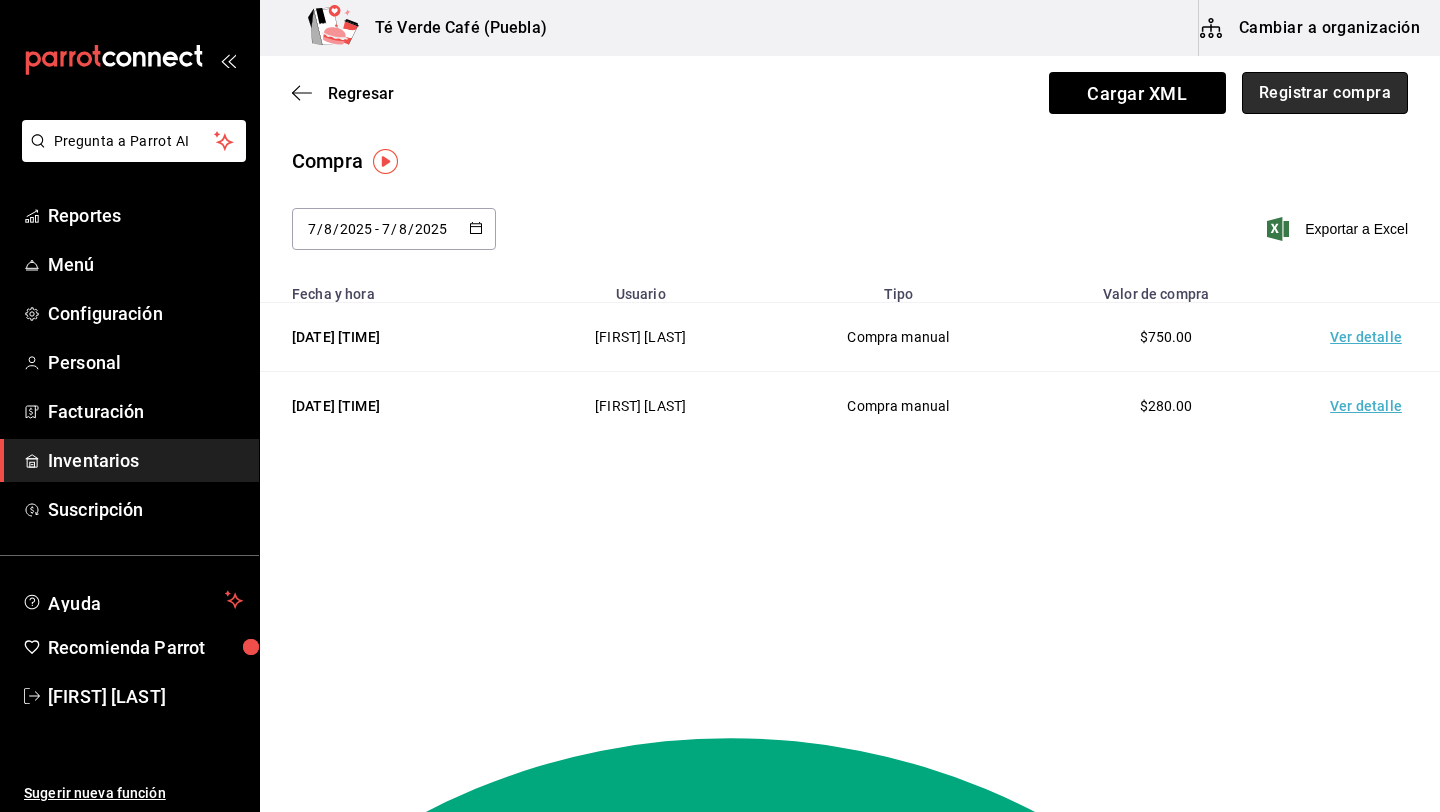 click on "Registrar compra" at bounding box center [1325, 93] 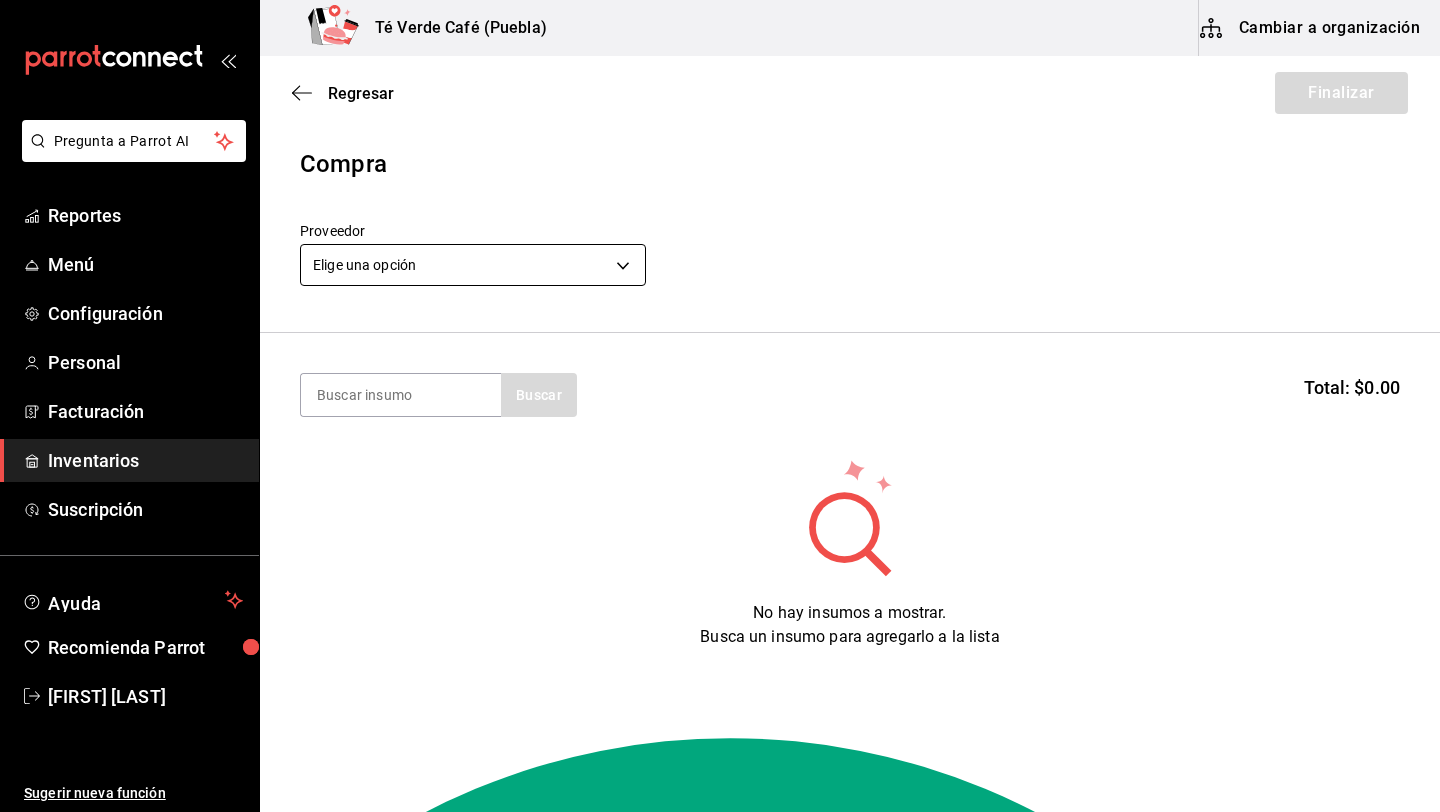 click on "Pregunta a Parrot AI Reportes Menú Configuración Personal Facturación Inventarios Suscripción Ayuda Recomienda Parrot [FIRST] [LAST] Sugerir nueva función Té Verde Café (Puebla) Cambiar a organización Regresar Finalizar Compra Proveedor Elige una opción default Buscar Total: $0.00 No hay insumos a mostrar. Busca un insumo para agregarlo a la lista GANA 1 MES GRATIS EN TU SUSCRIPCIÓN AQUÍ ¿Recuerdas cómo empezó tu restaurante? Hoy puedes ayudar a un colega a tener el mismo cambio que tú viviste. Recomienda Parrot directamente desde tu Portal Administrador. Es fácil y rápido. 🎁 Por cada restaurante que se una, ganas 1 mes gratis. Ver video tutorial Ir a video Pregunta a Parrot AI Reportes Menú Configuración Personal Facturación Inventarios Suscripción Ayuda Recomienda Parrot [FIRST] [LAST] Sugerir nueva función Editar Eliminar Visitar centro de ayuda [PHONE] soporte@[EXAMPLE.COM] Visitar centro de ayuda [PHONE]" at bounding box center [720, 349] 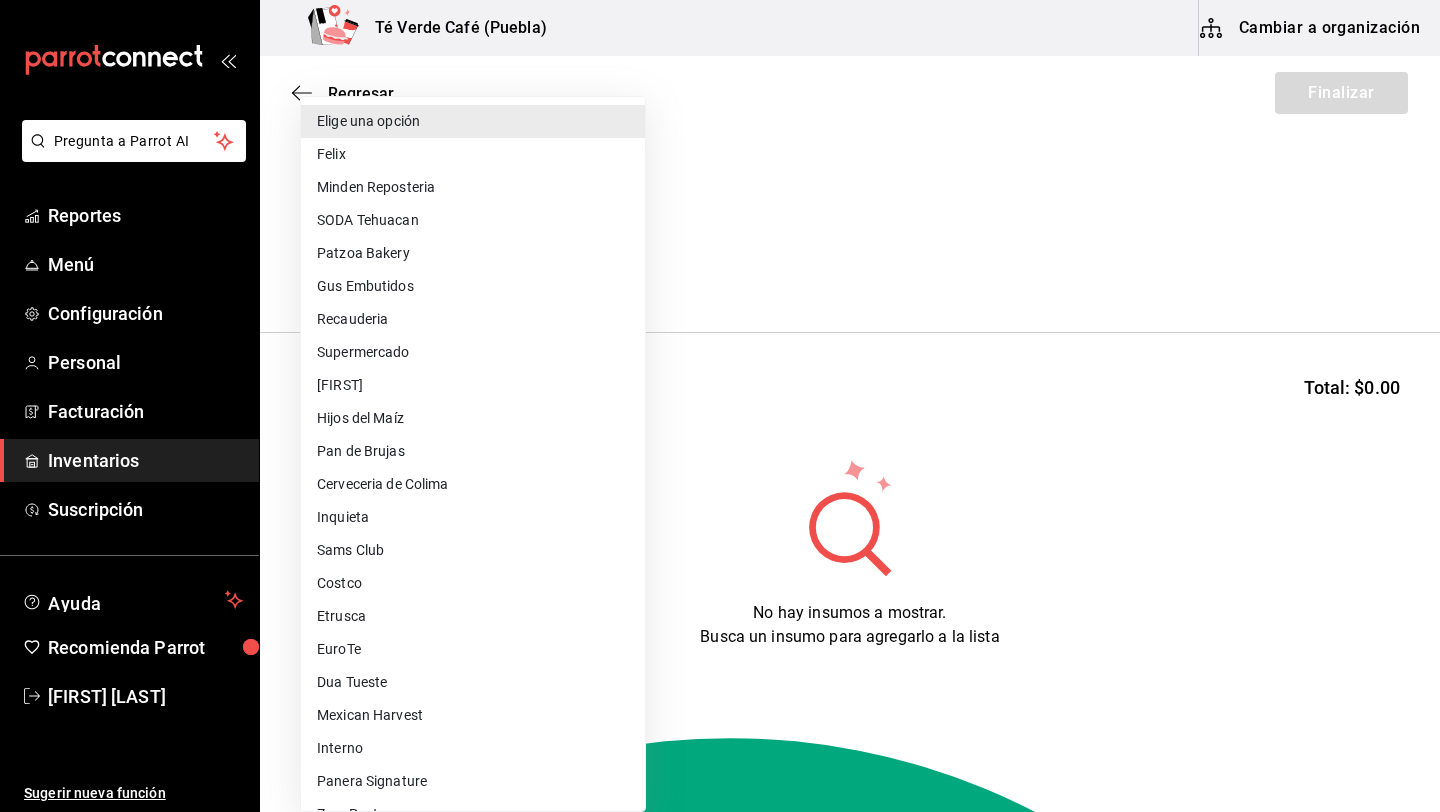 click on "Pan de Brujas" at bounding box center [473, 451] 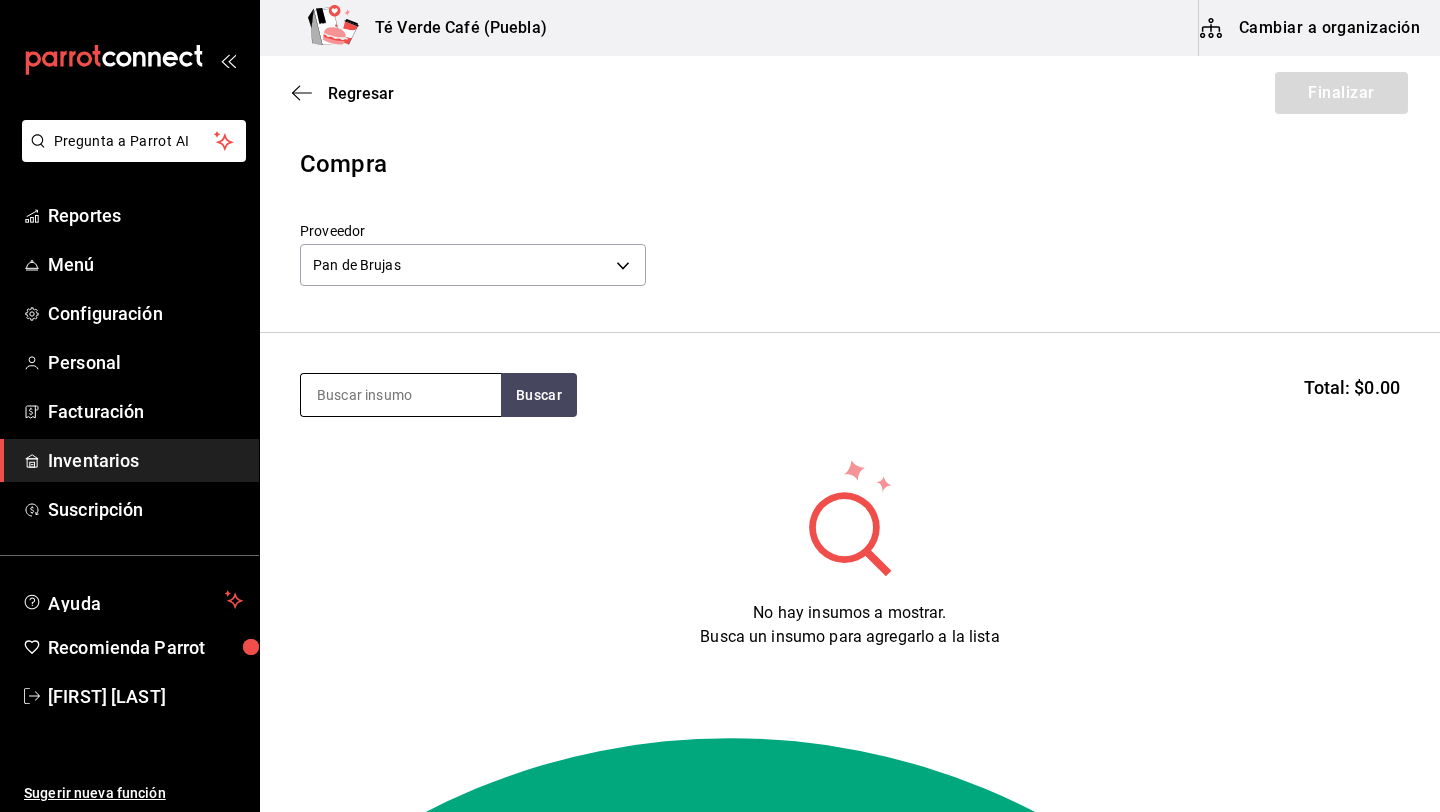 click at bounding box center (401, 395) 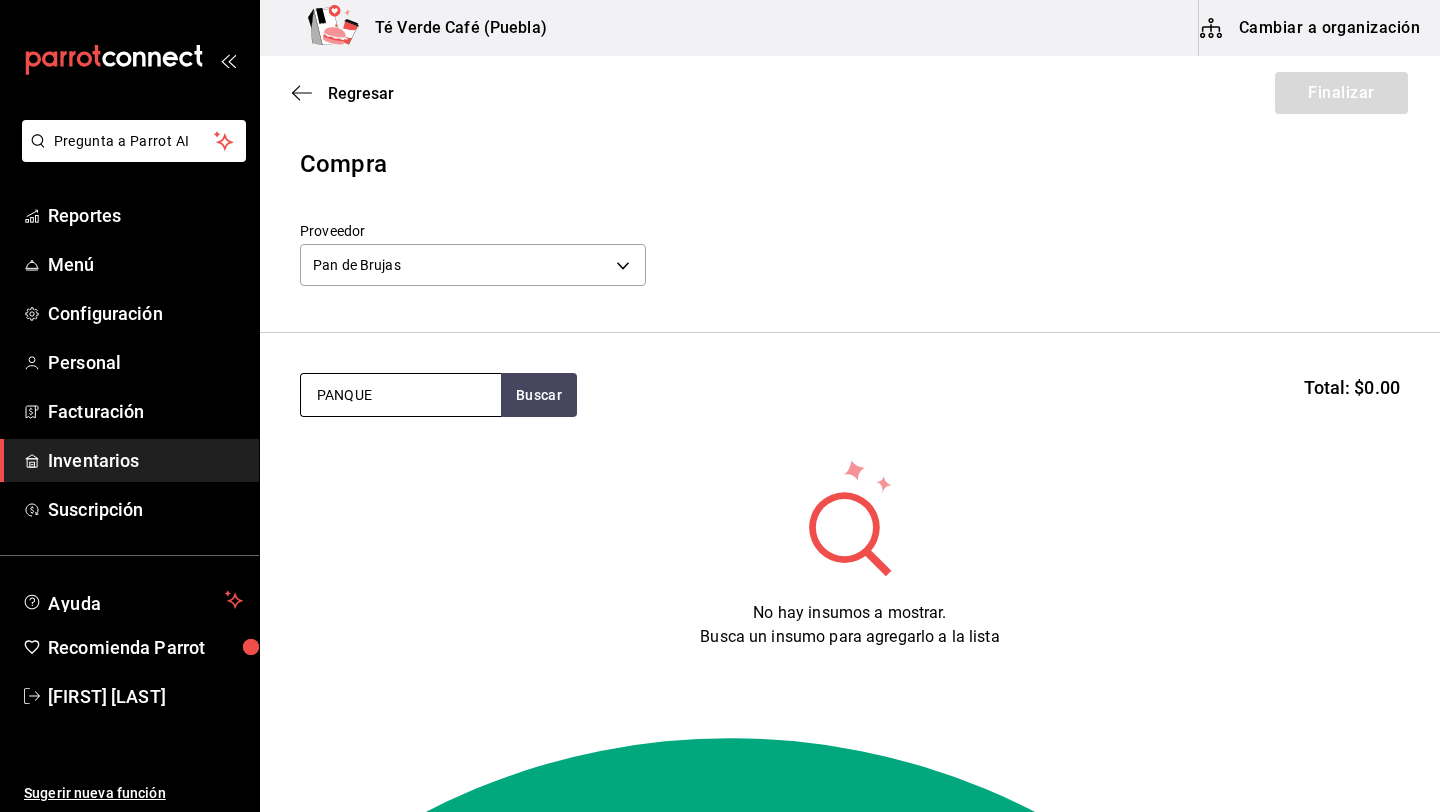 type on "PANQUE" 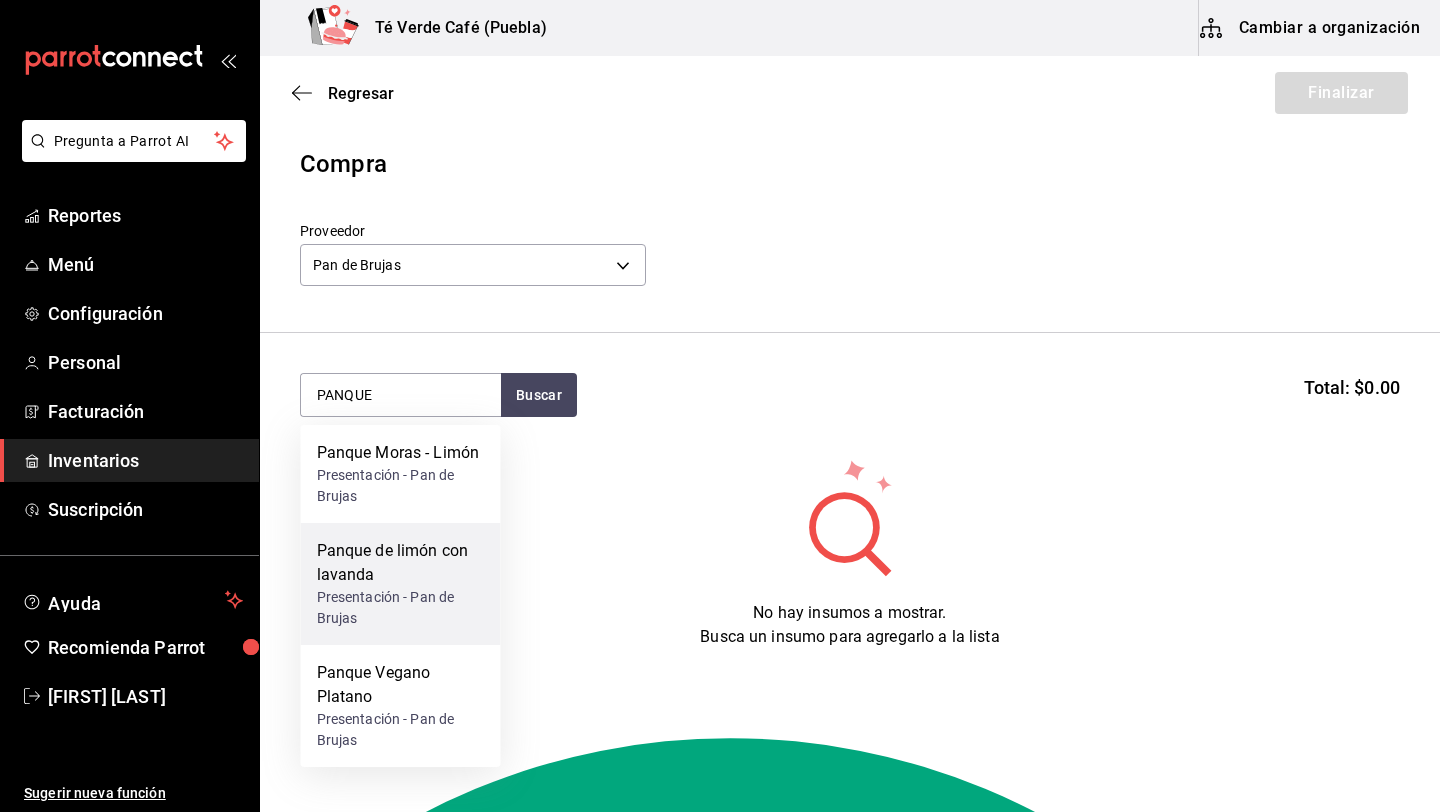 click on "Panque de limón con lavanda" at bounding box center (401, 563) 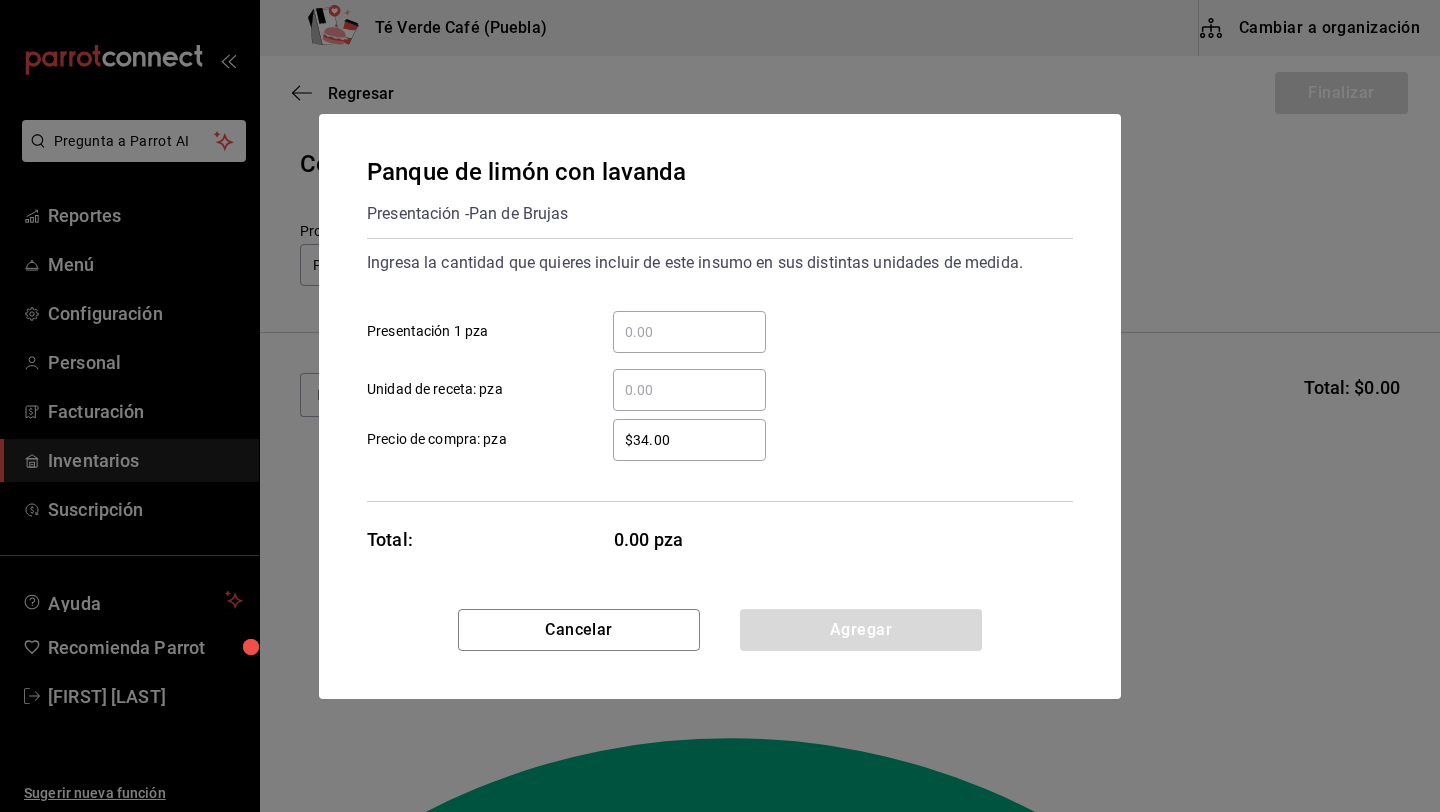 click on "​ Presentación 1 pza" at bounding box center [689, 332] 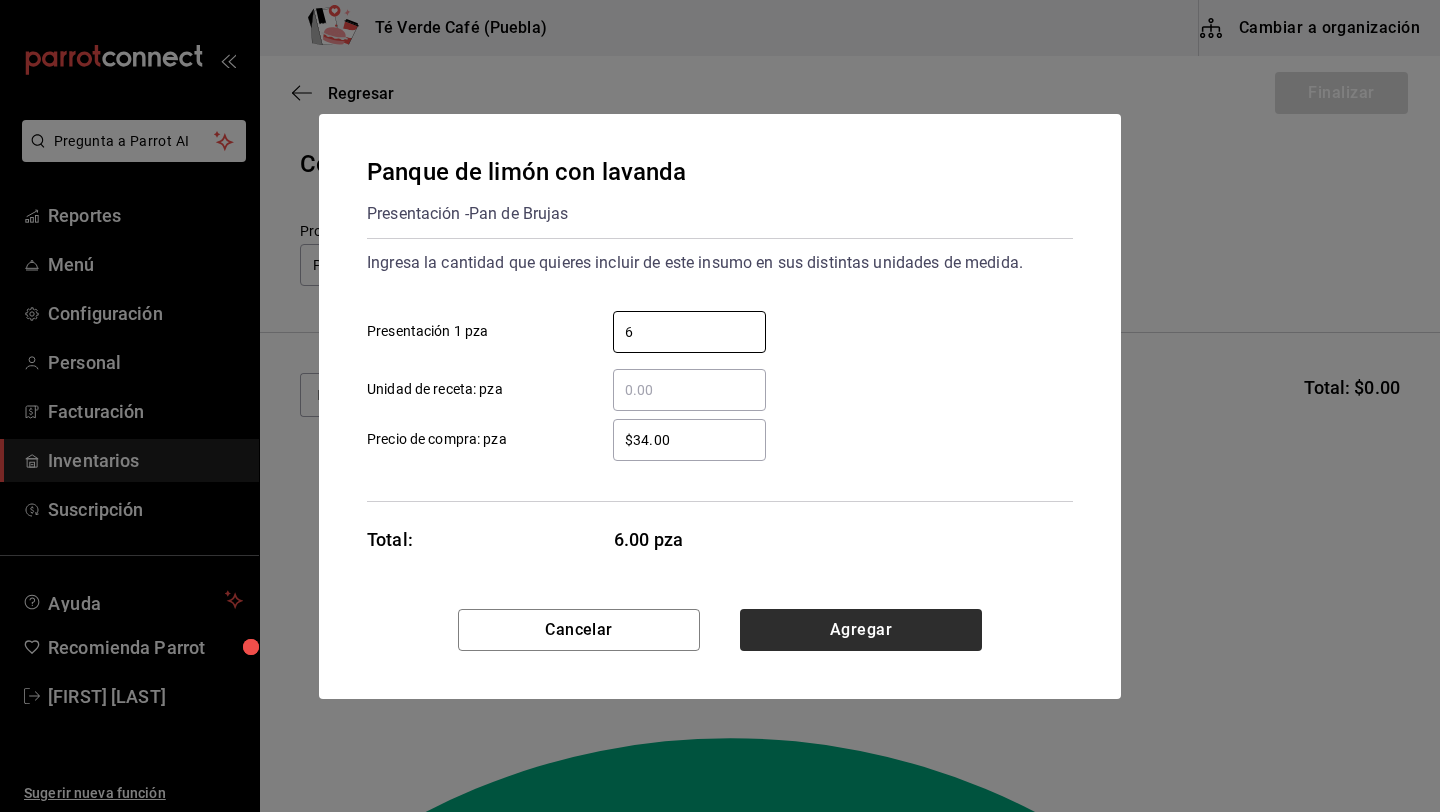 type on "6" 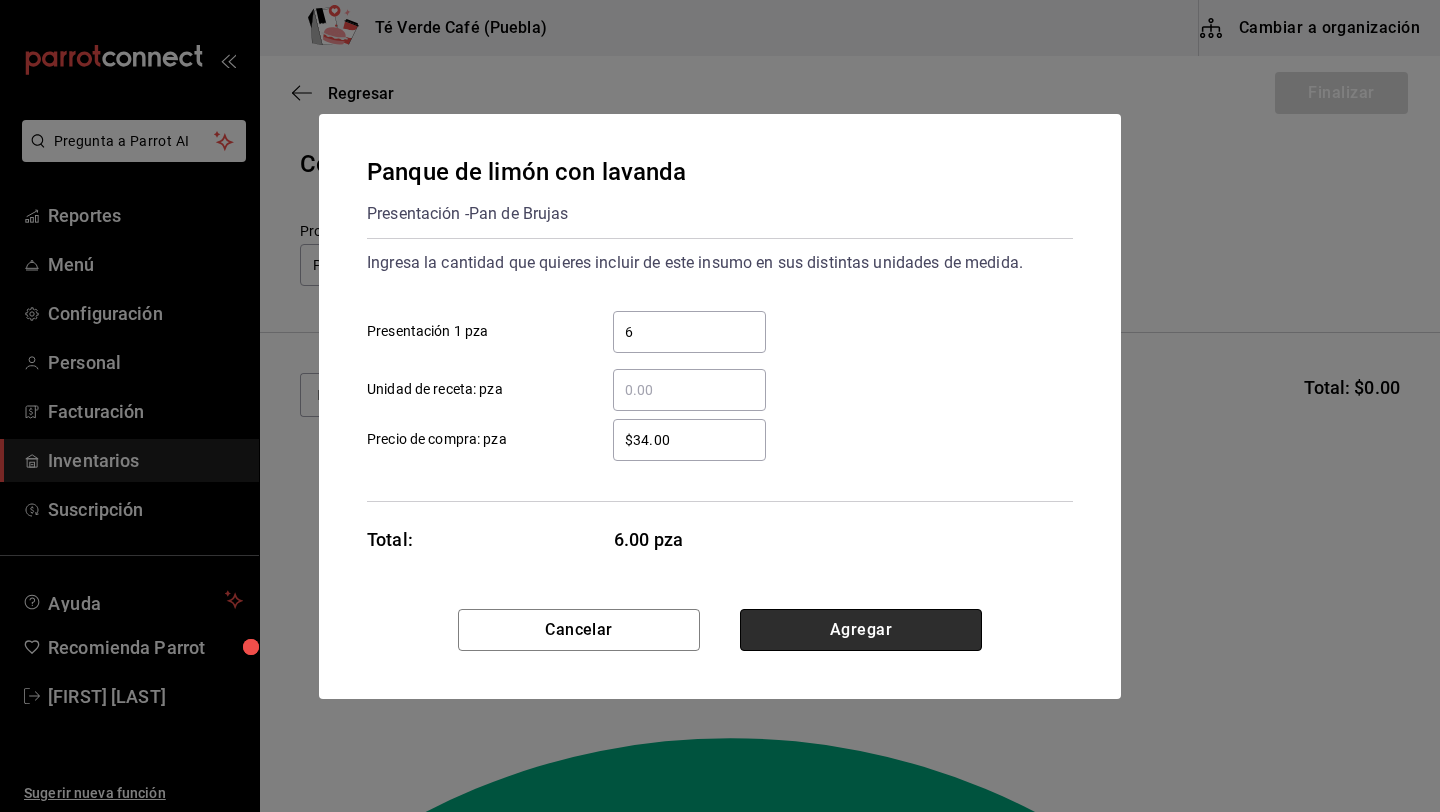 click on "Agregar" at bounding box center [861, 630] 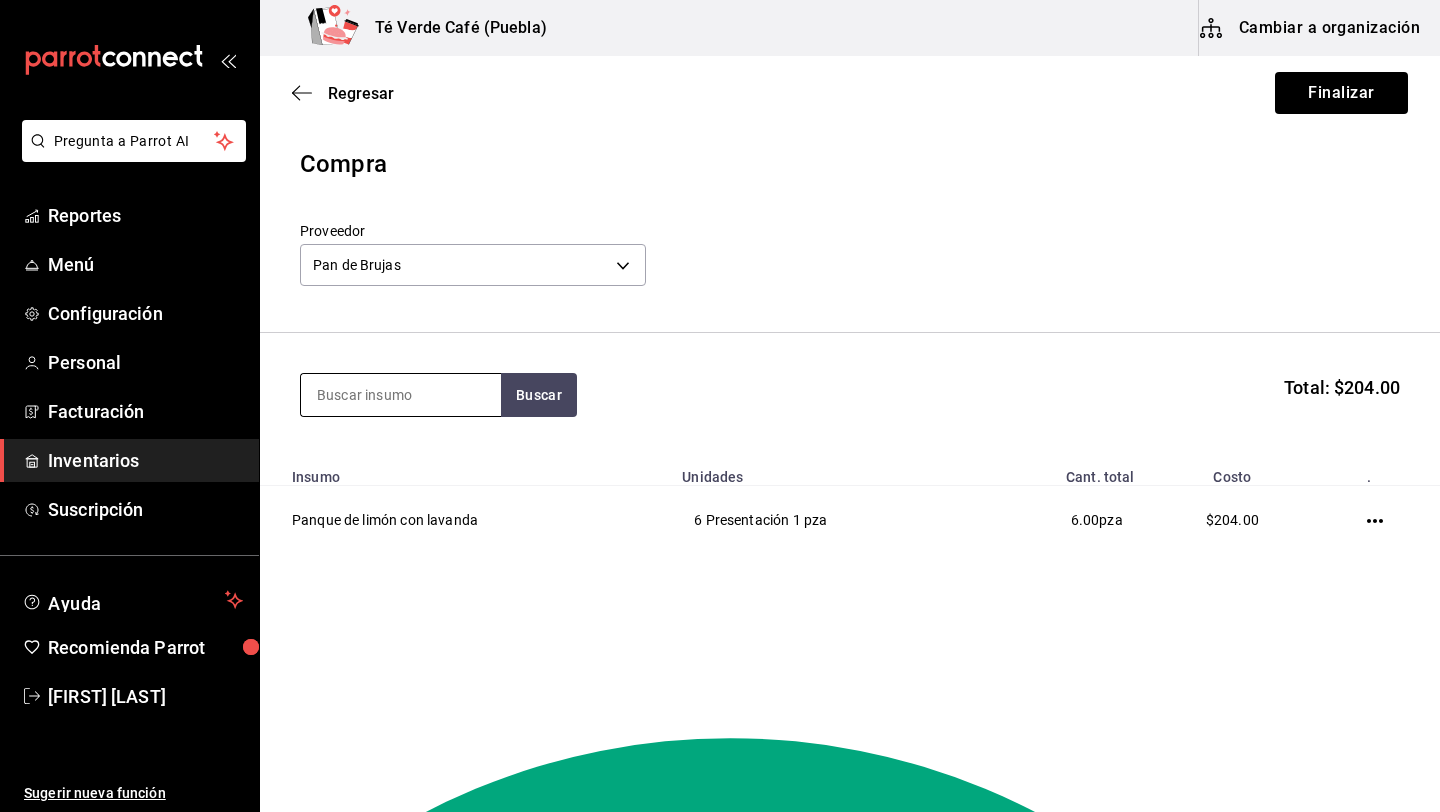 click at bounding box center (401, 395) 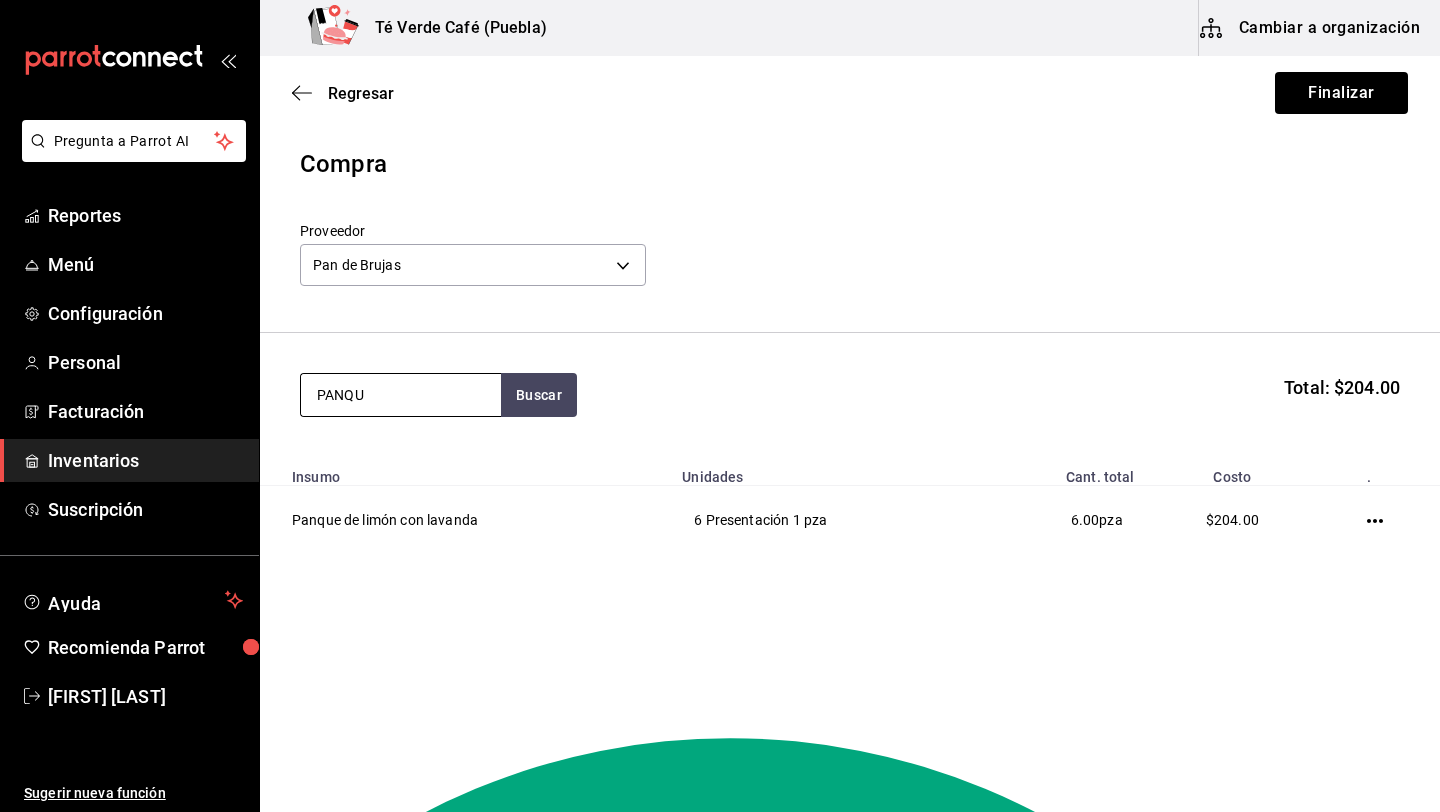 type on "PANQUE" 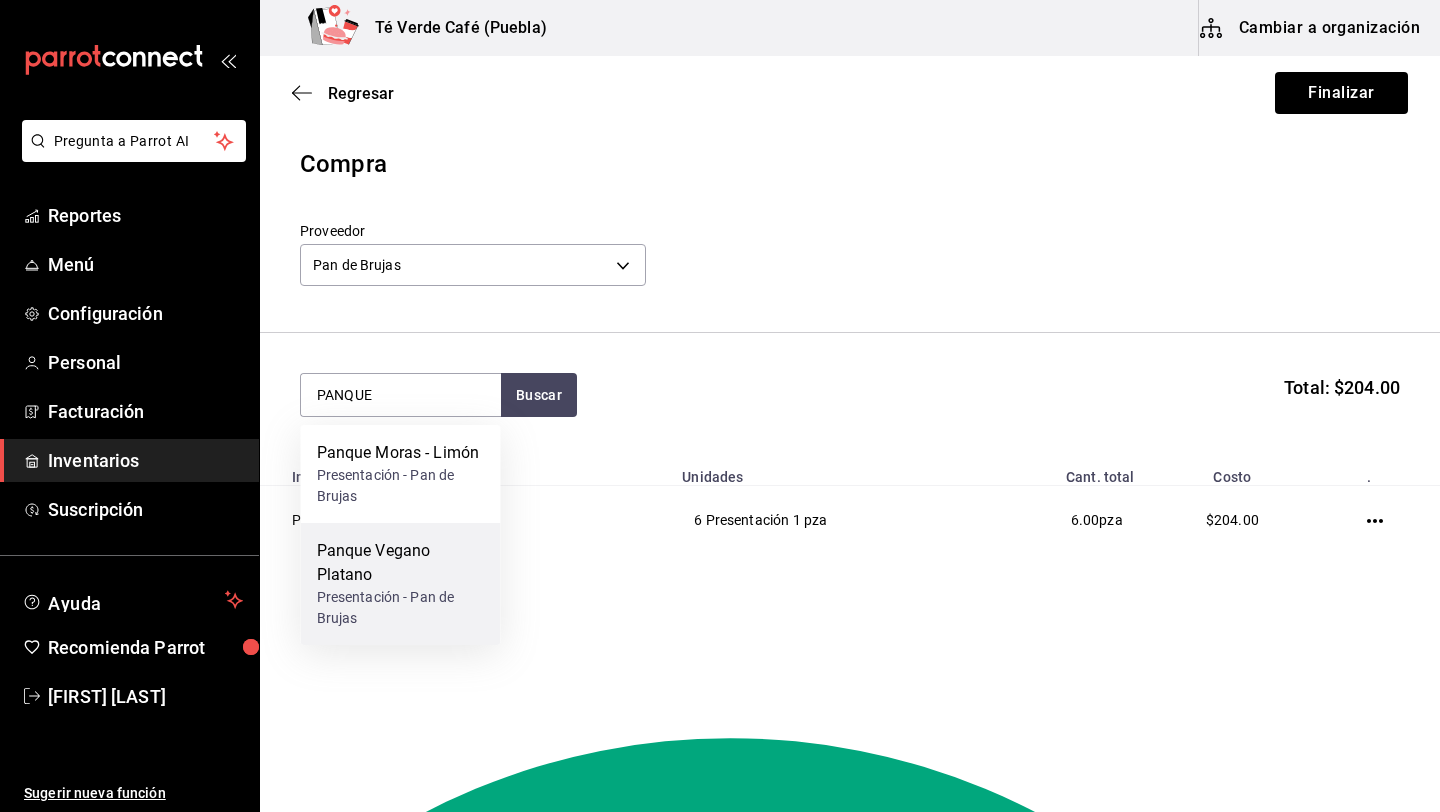 click on "Panque Vegano Platano" at bounding box center (401, 563) 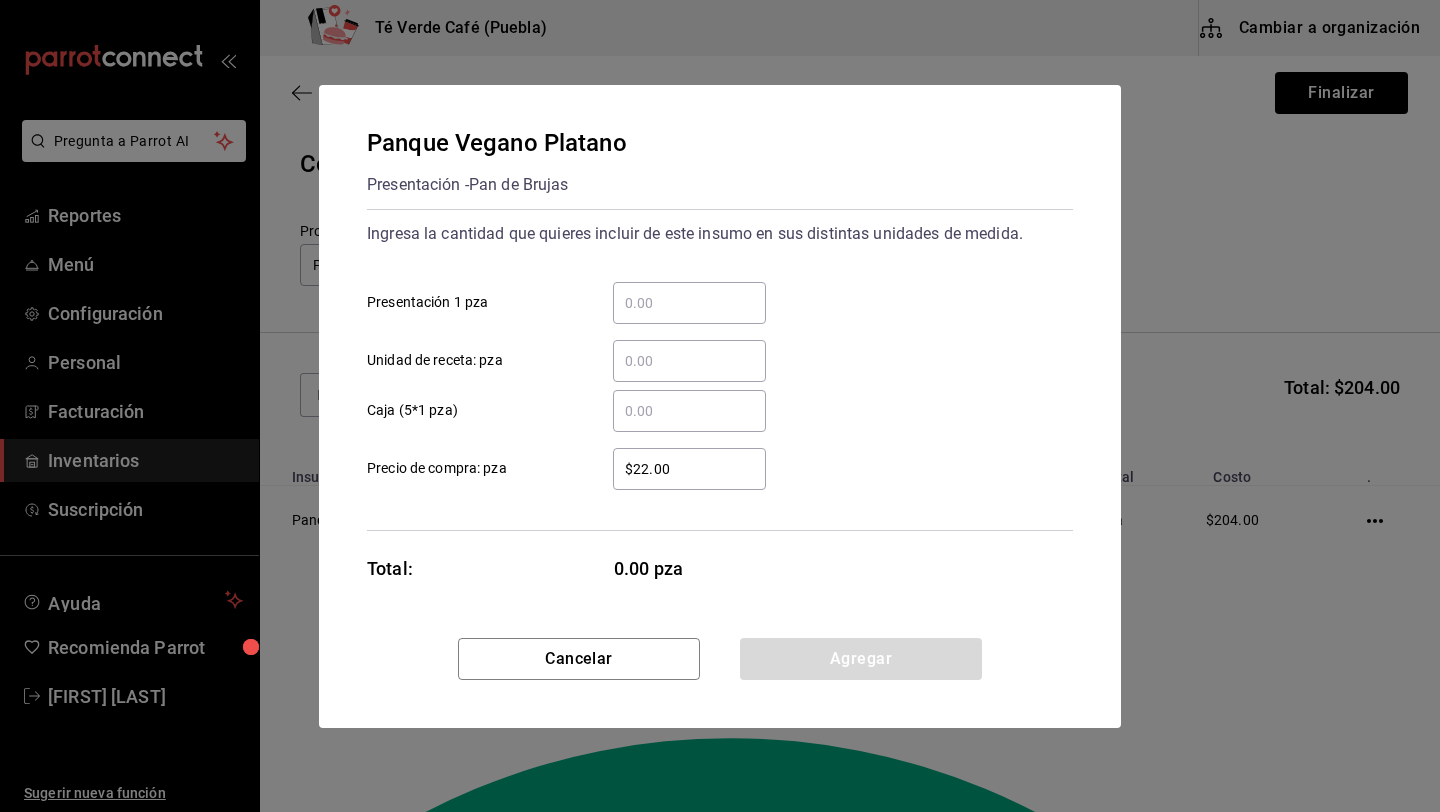 click on "​ Presentación 1 pza" at bounding box center (689, 303) 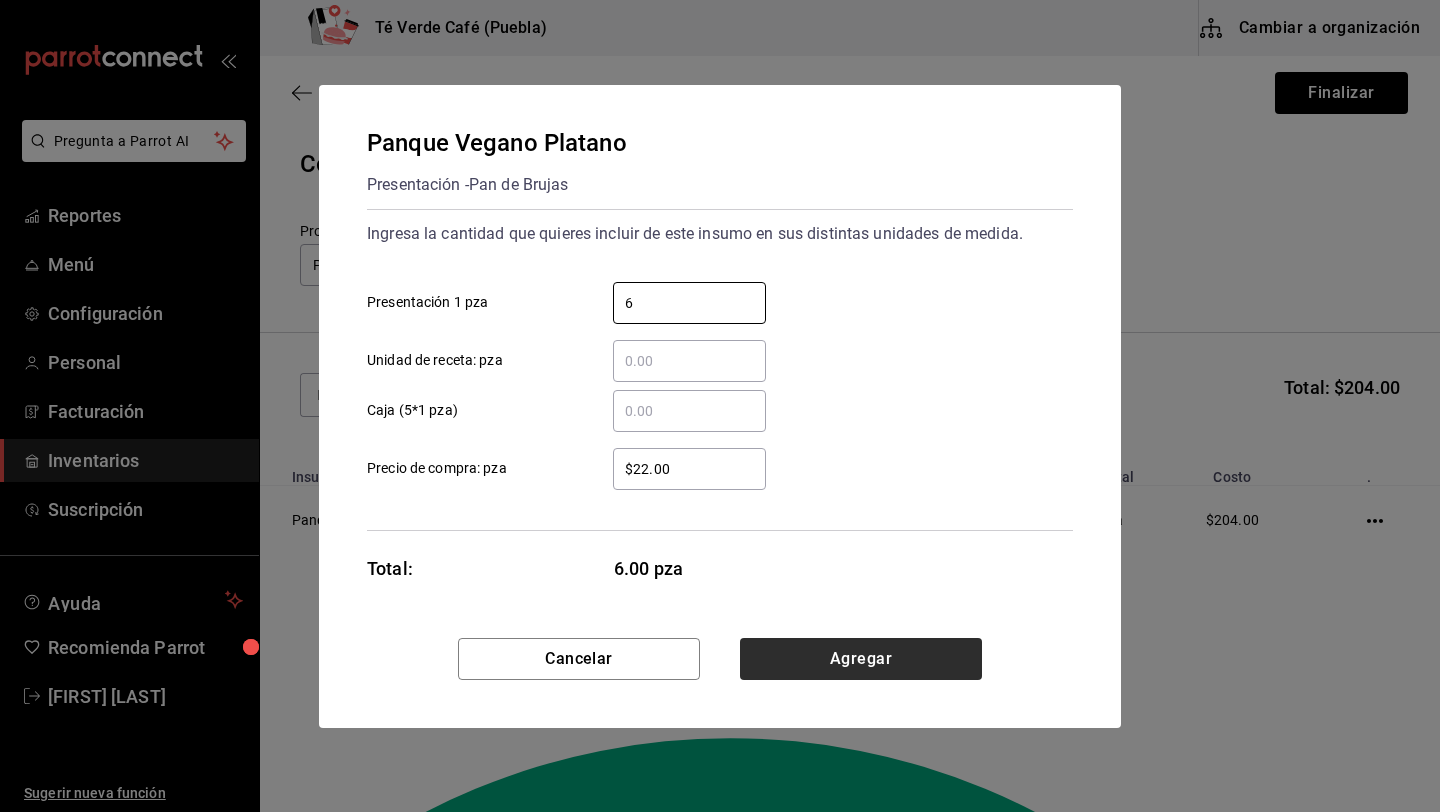 type on "6" 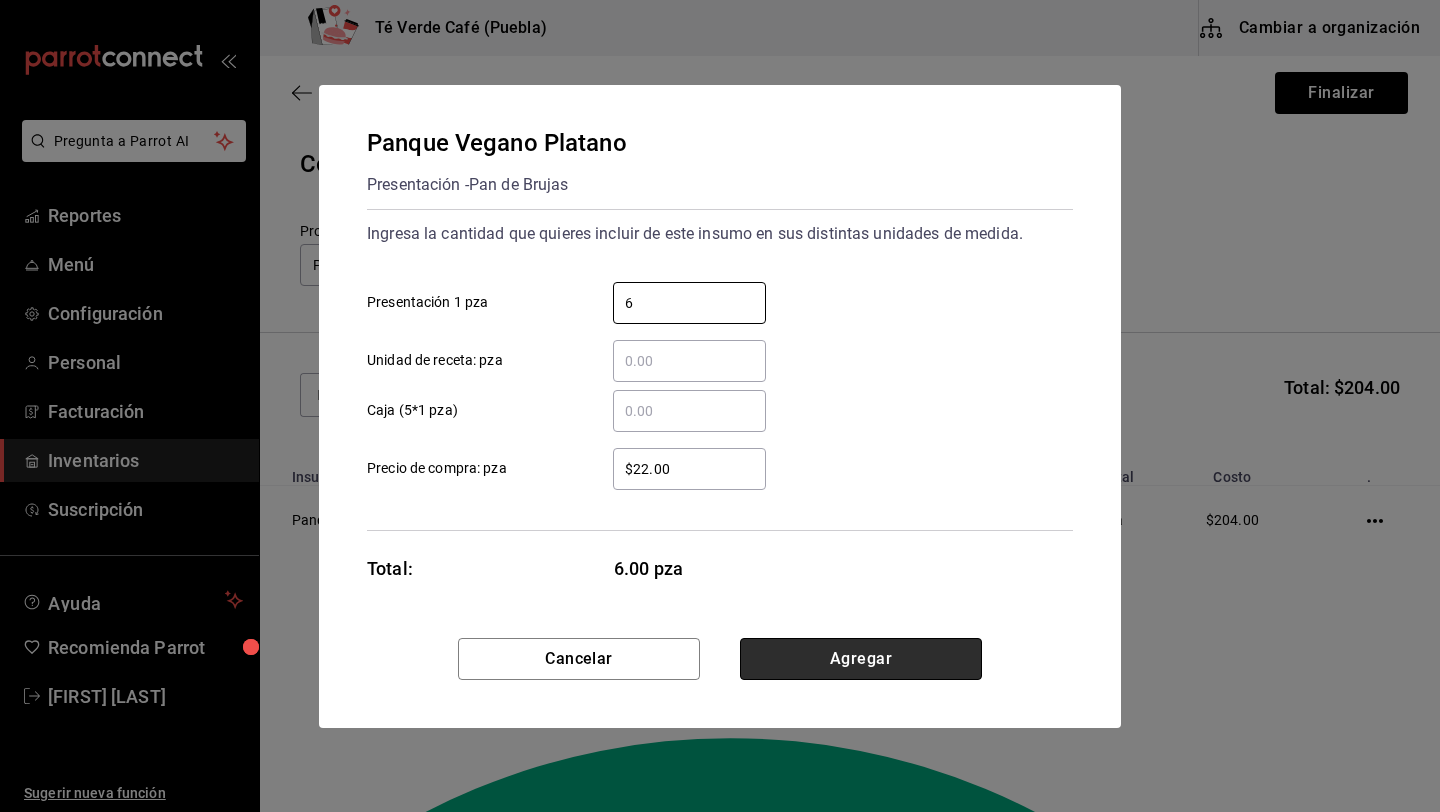click on "Agregar" at bounding box center [861, 659] 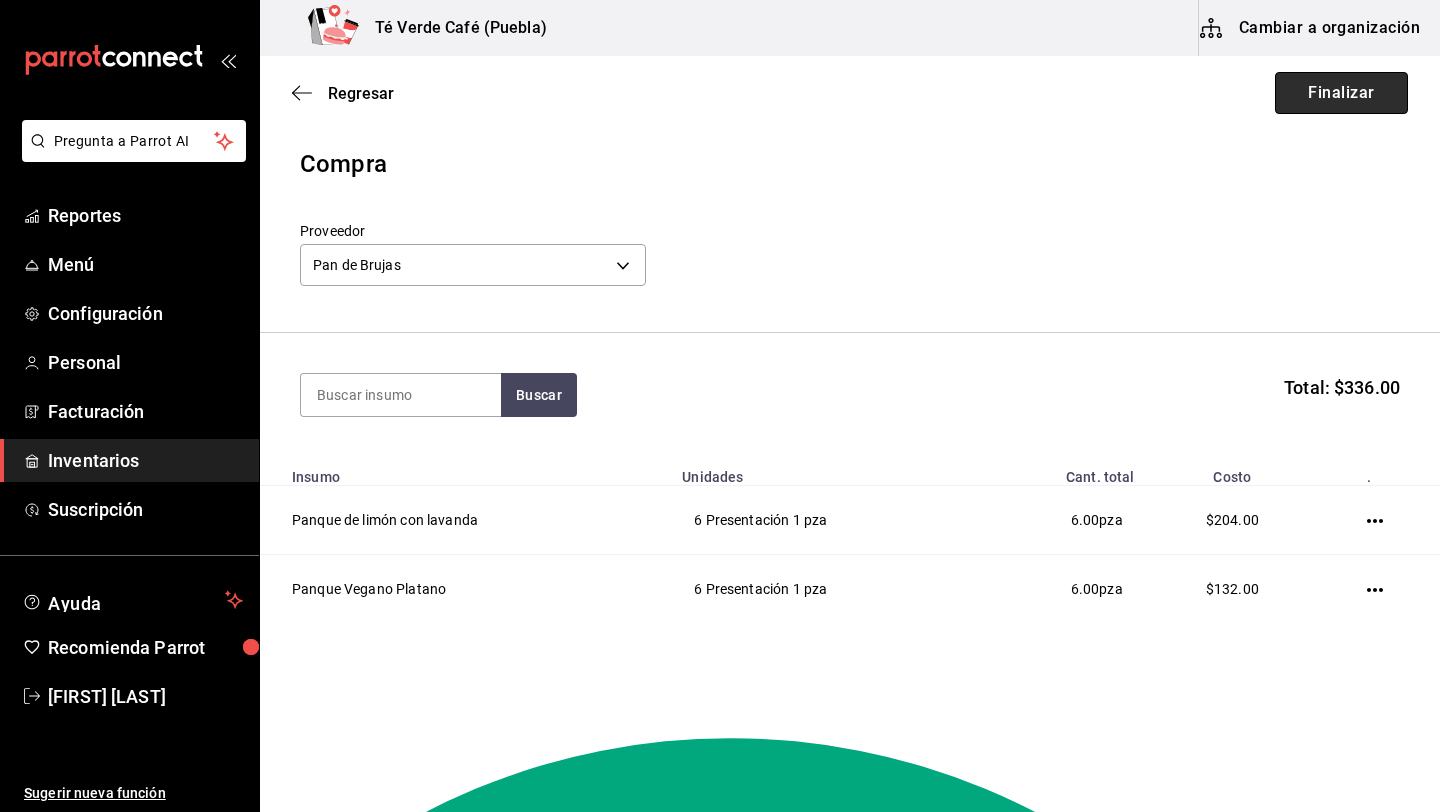 click on "Finalizar" at bounding box center (1341, 93) 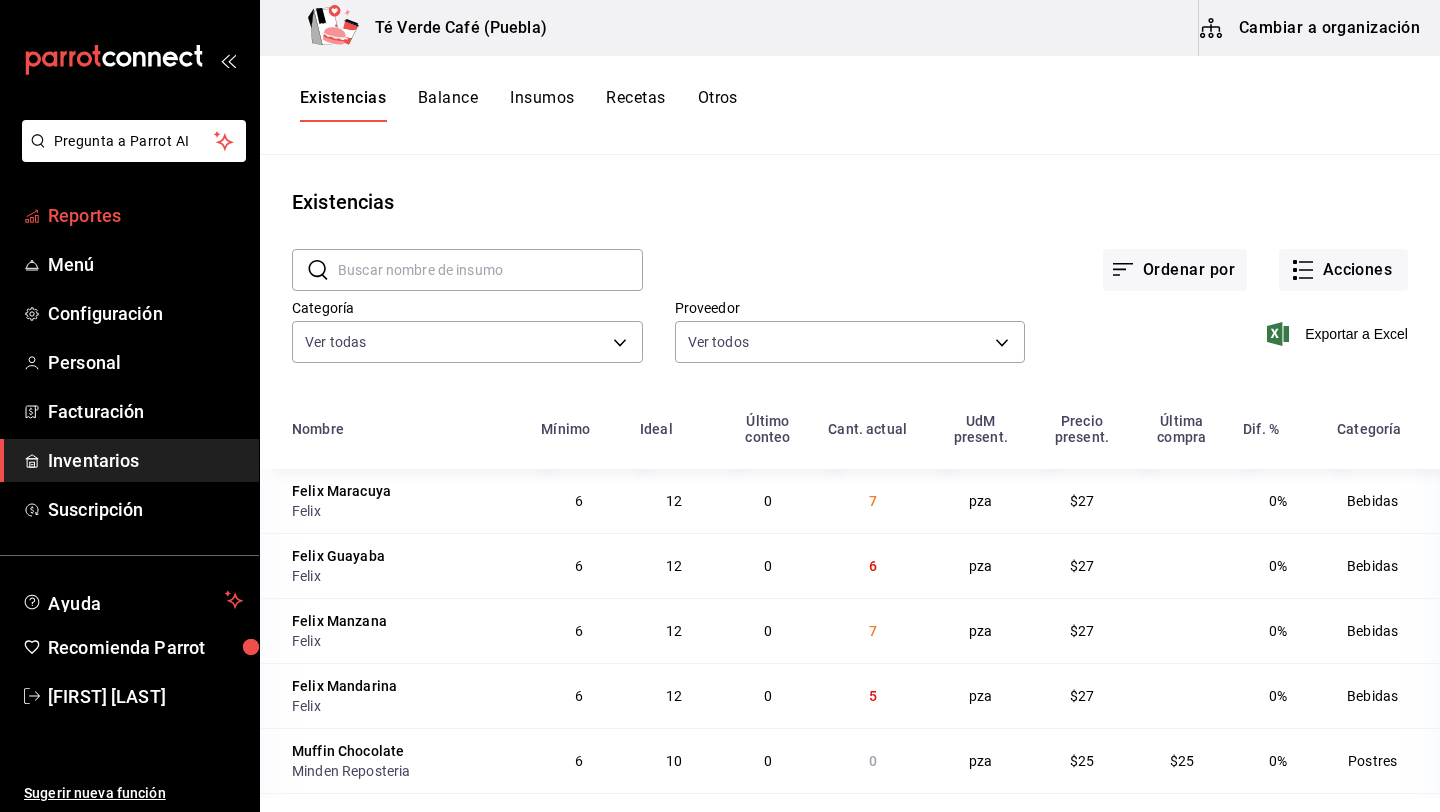 click on "Reportes" at bounding box center (145, 215) 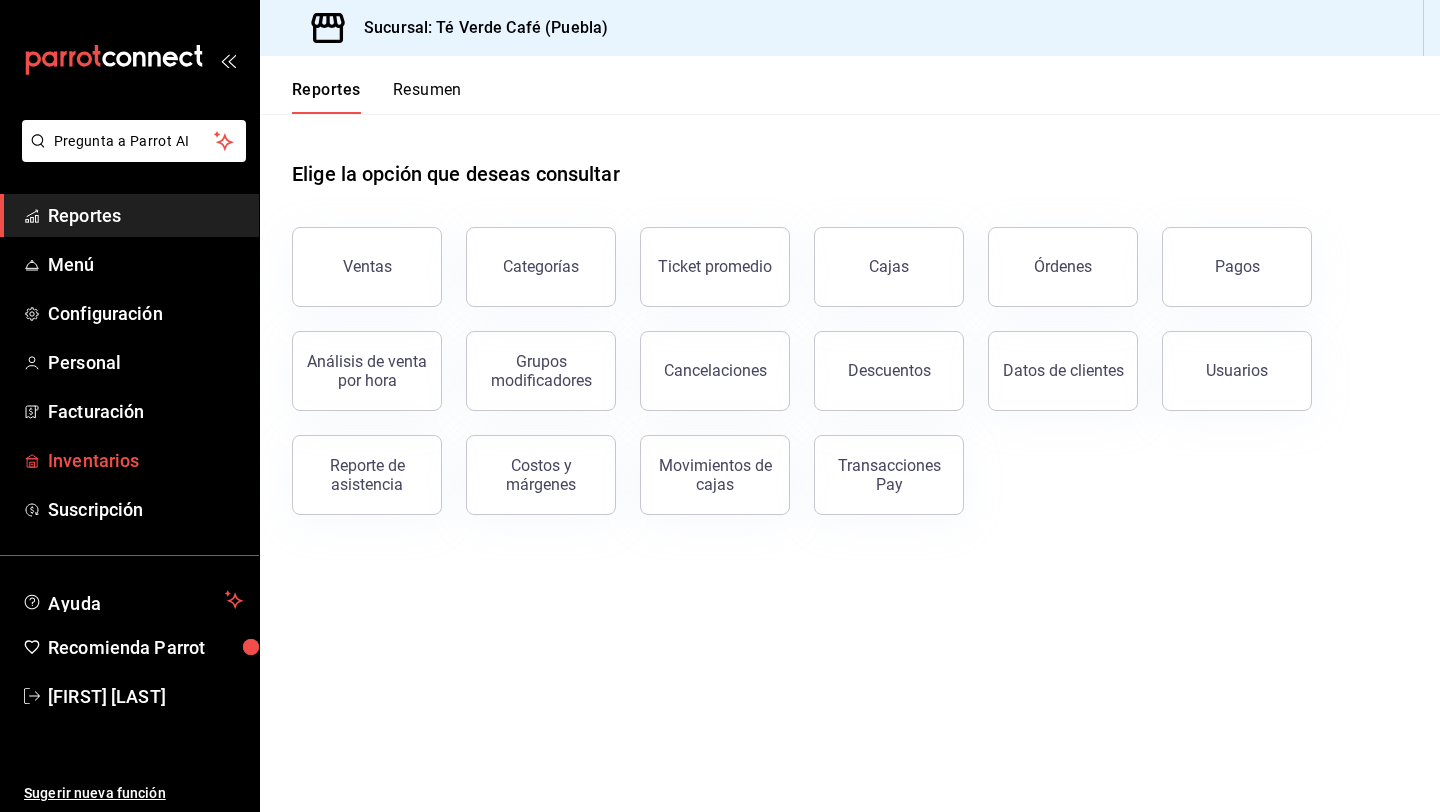 click on "Inventarios" at bounding box center (145, 460) 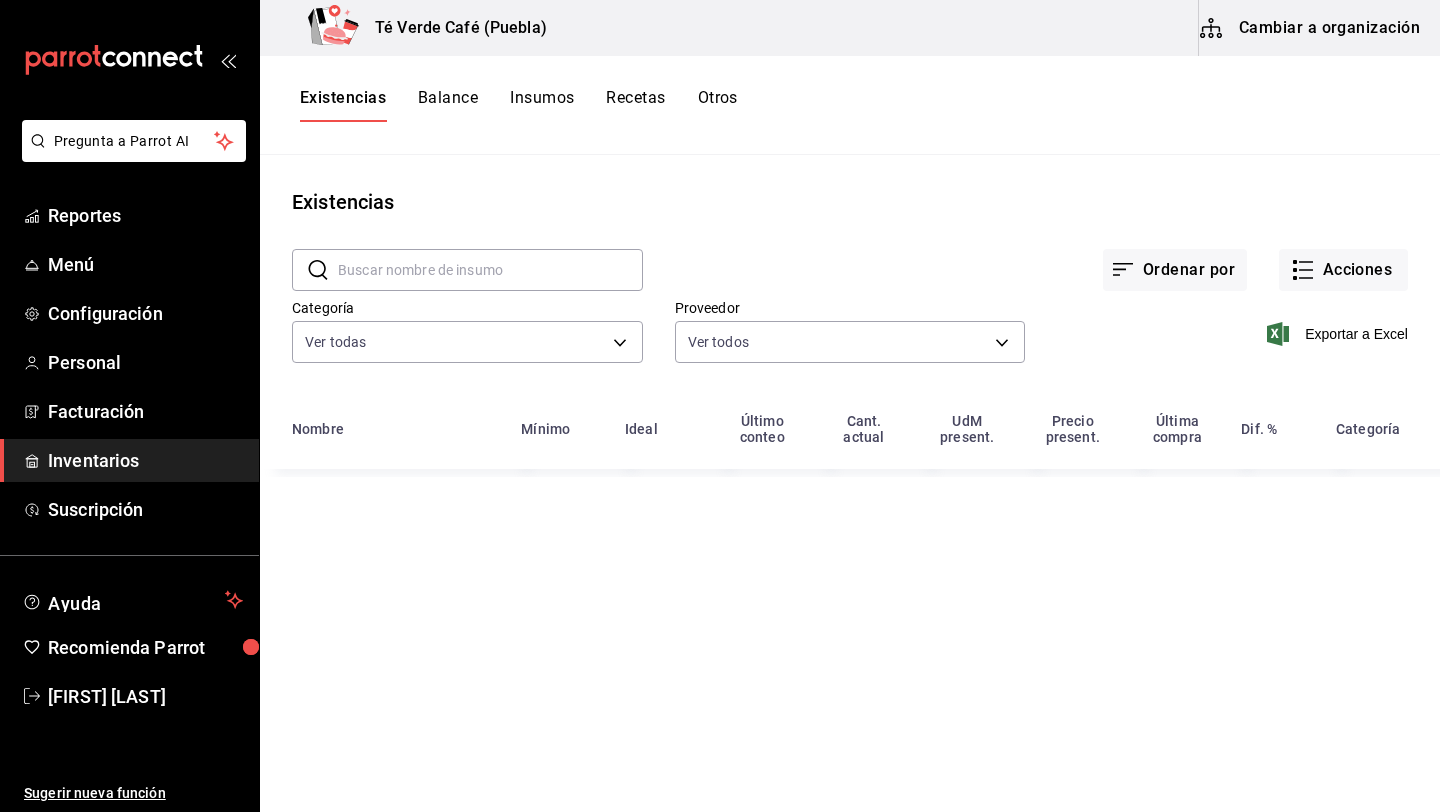 click at bounding box center (490, 270) 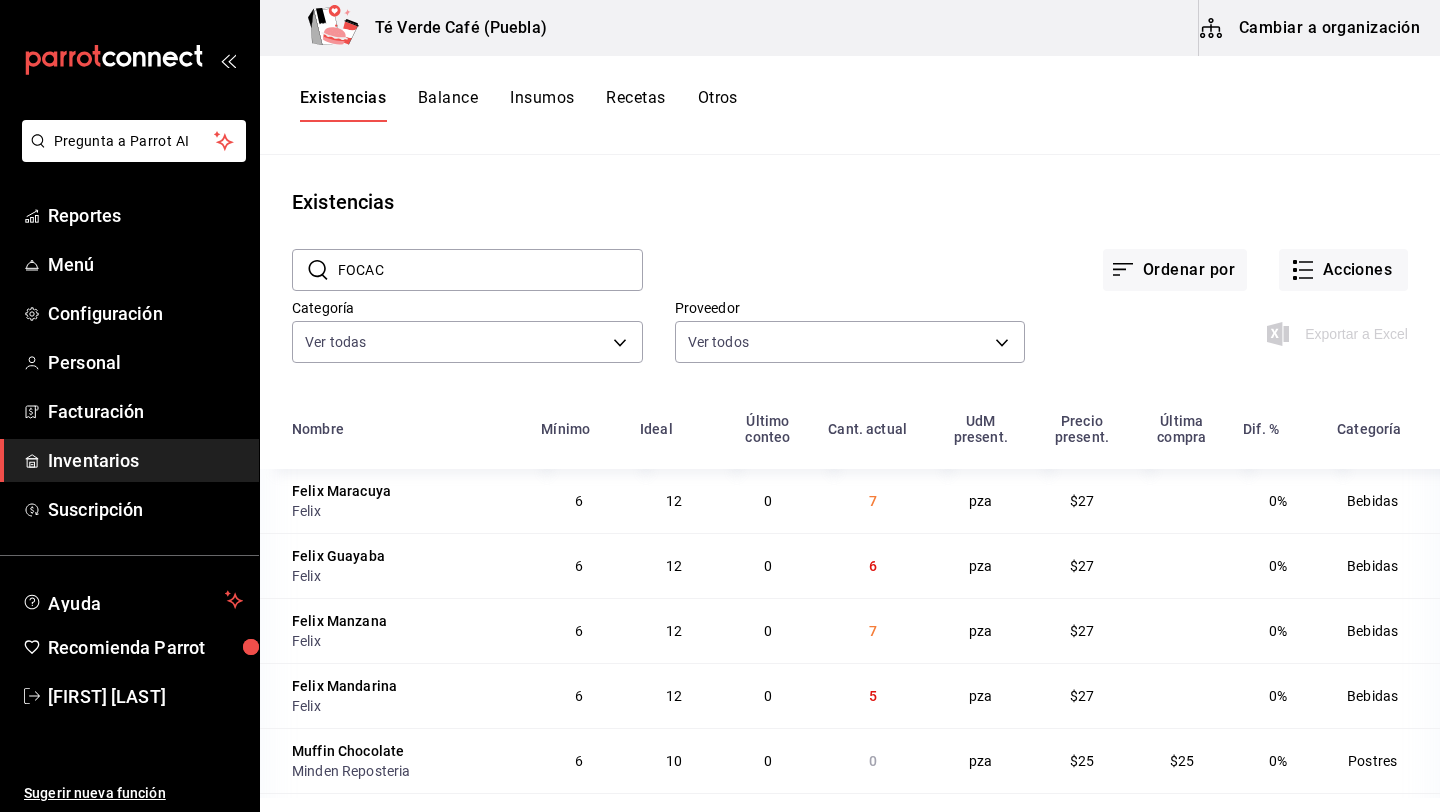 click on "FOCAC" at bounding box center (490, 270) 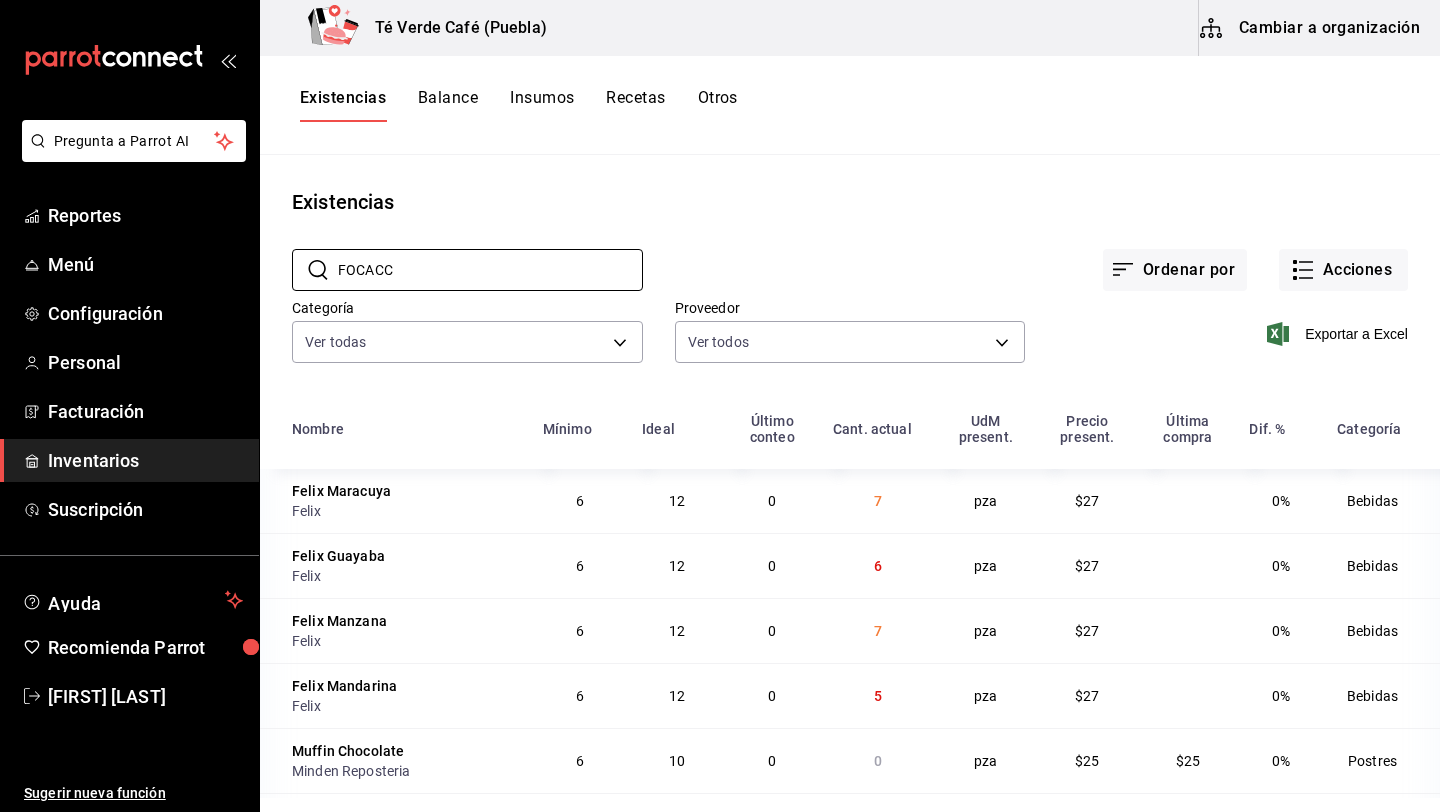 type on "FOCACC" 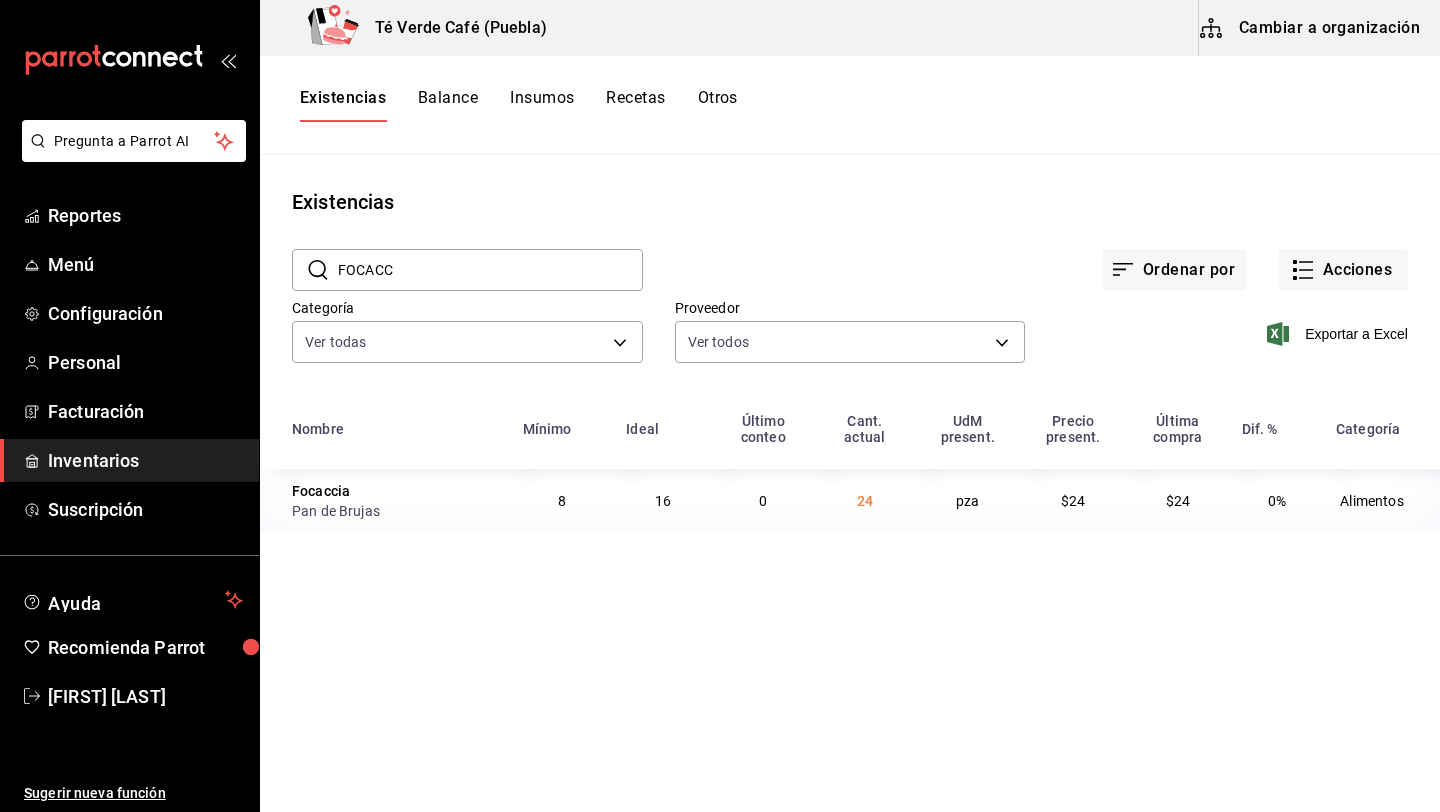 click on "Existencias Balance Insumos Recetas Otros" at bounding box center [850, 105] 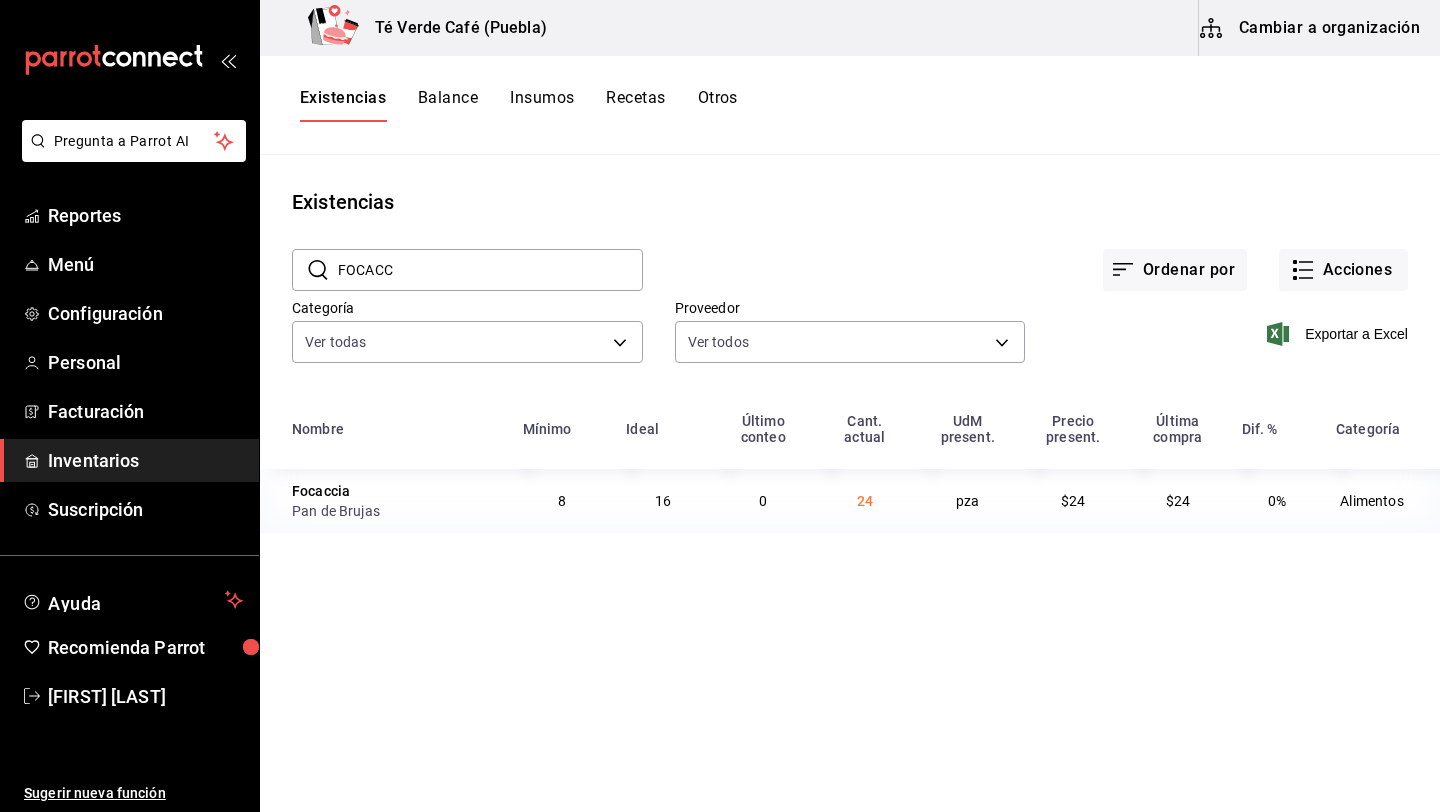 click on "FOCACC" at bounding box center (490, 270) 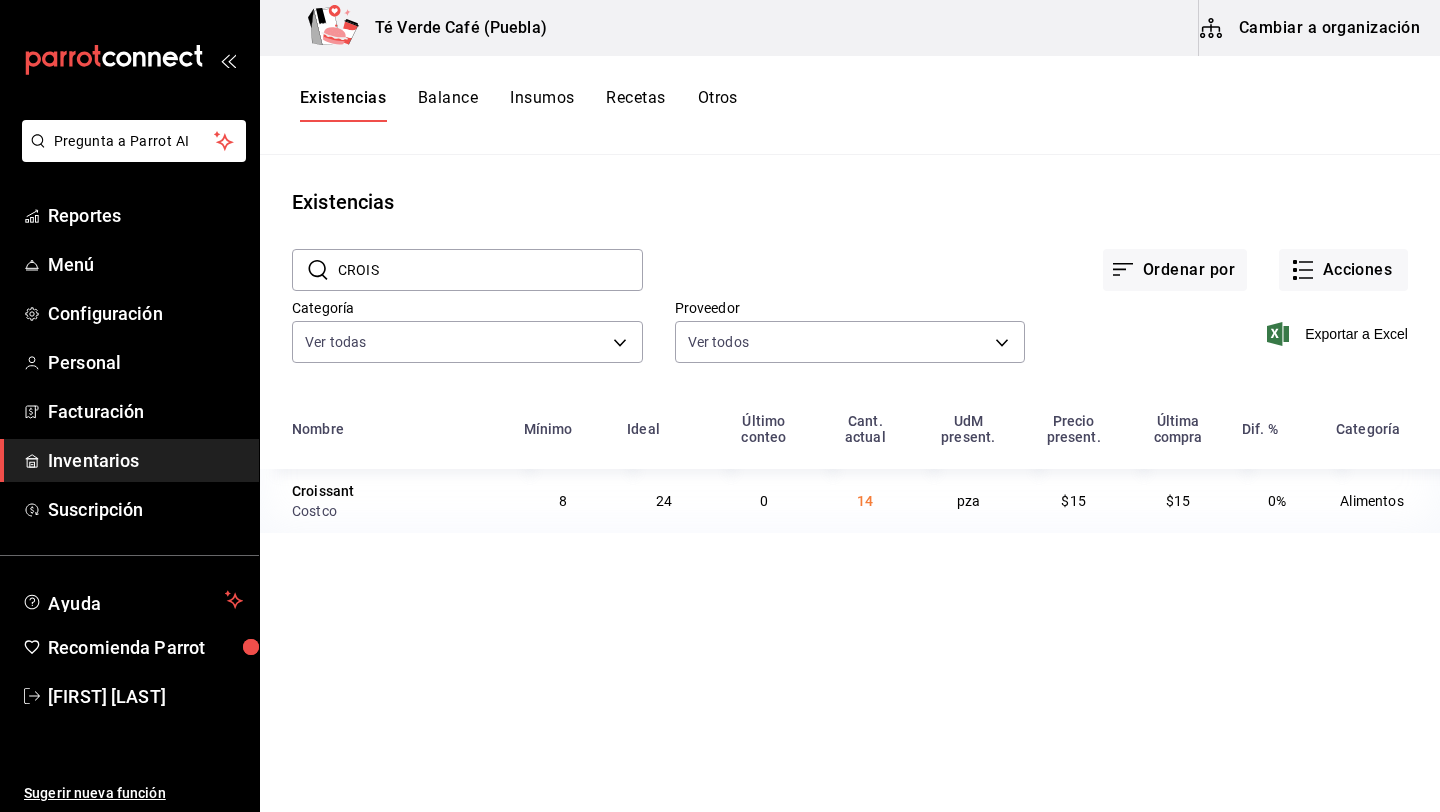 click on "CROIS" at bounding box center [490, 270] 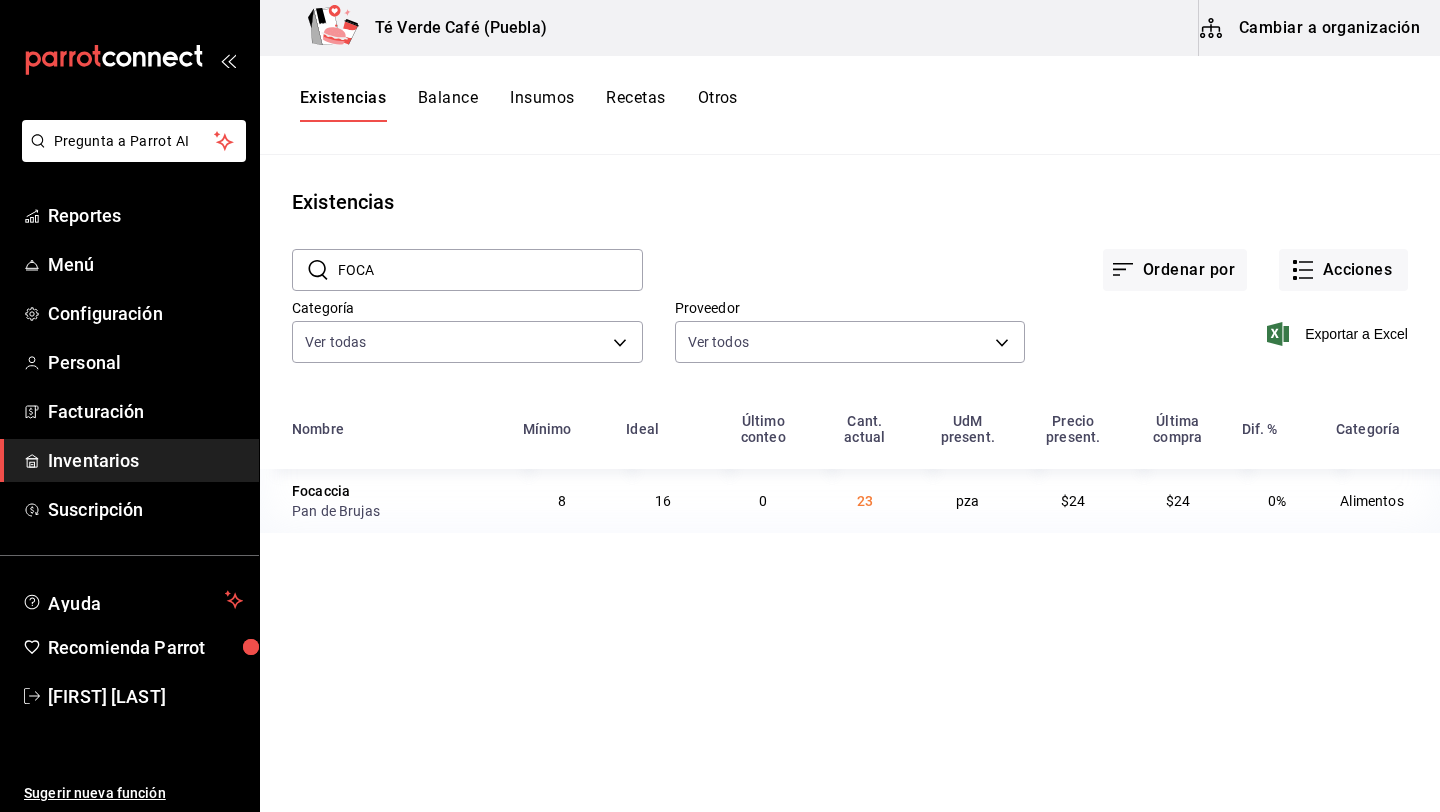 click on "FOCA" at bounding box center (490, 270) 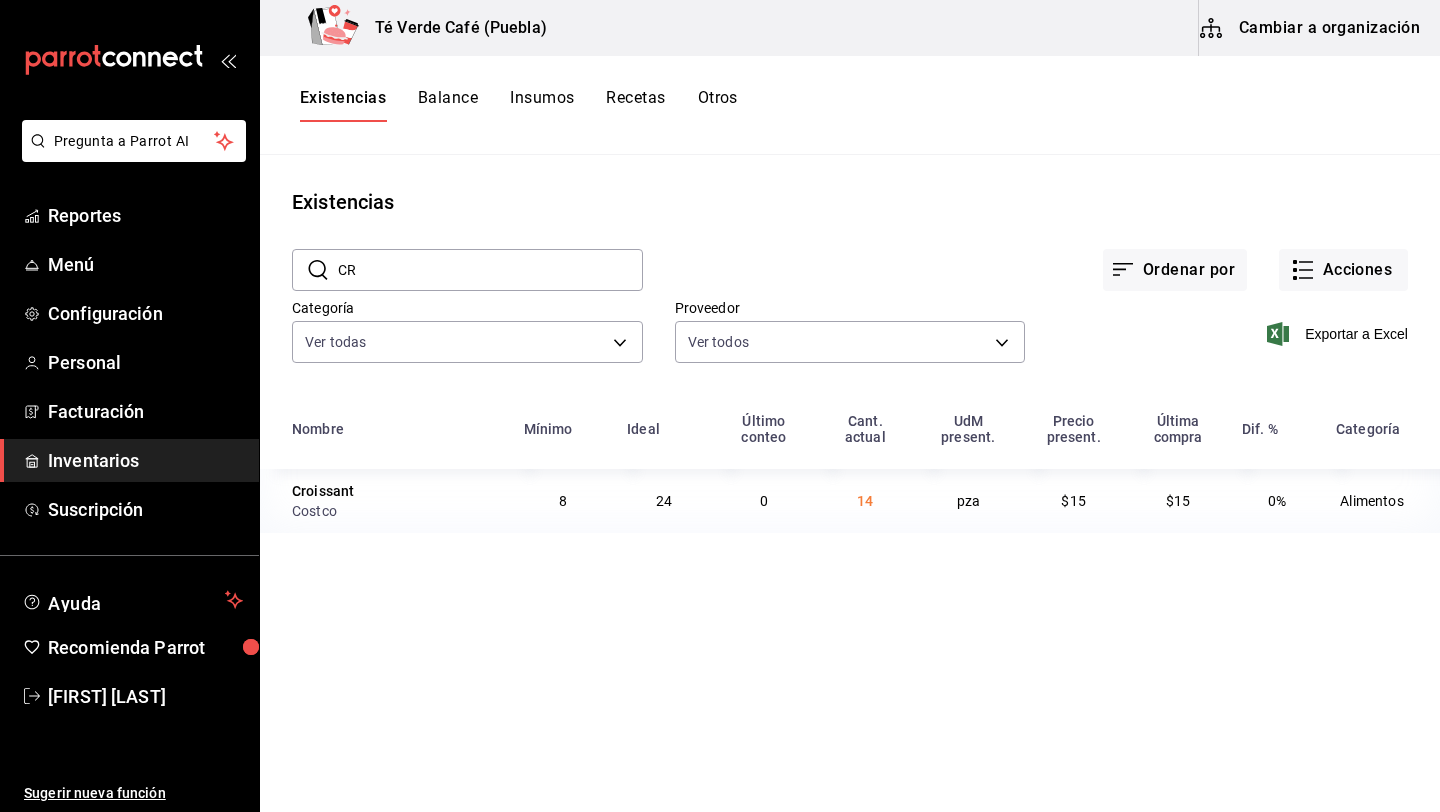 type on "C" 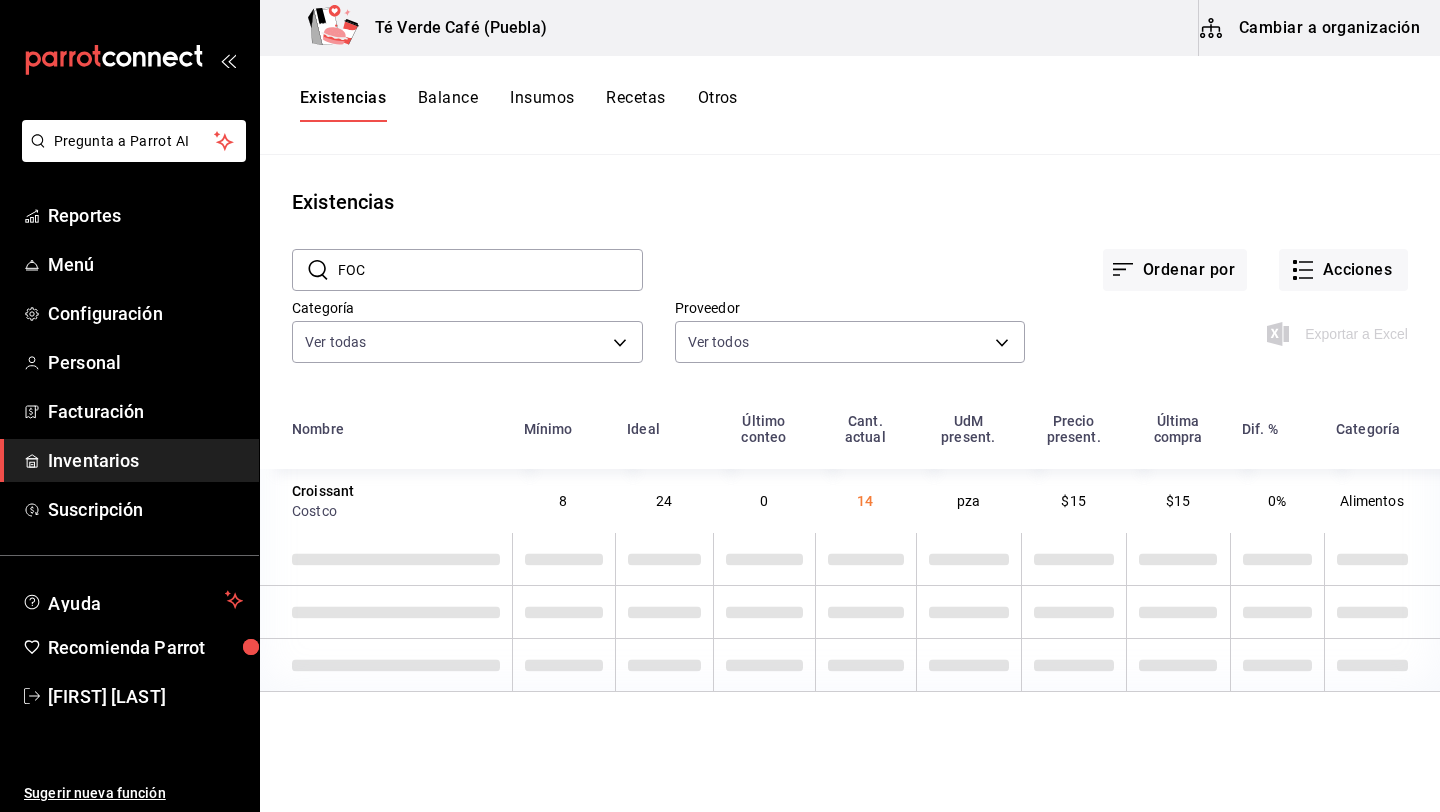 type on "FOCA" 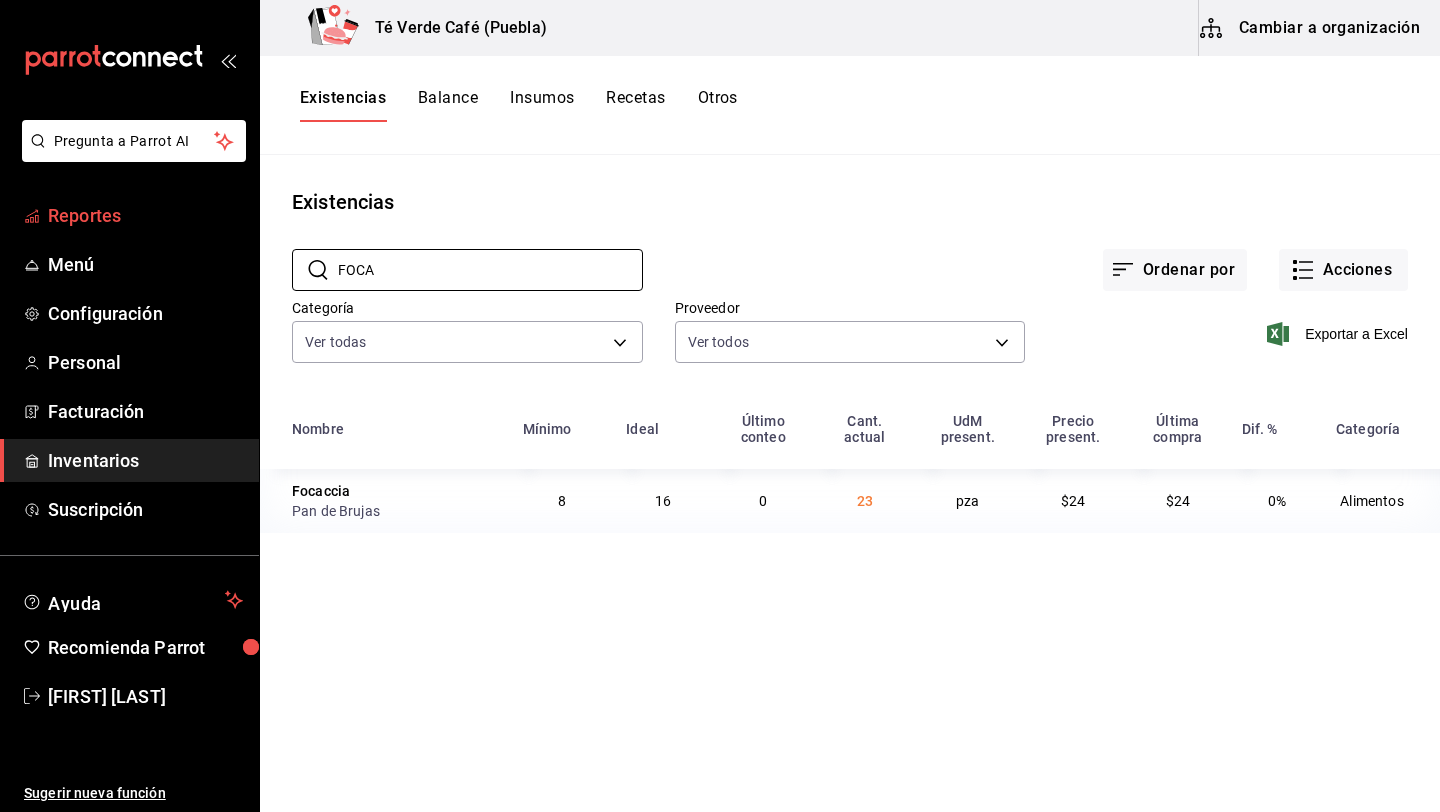 click on "Reportes" at bounding box center [145, 215] 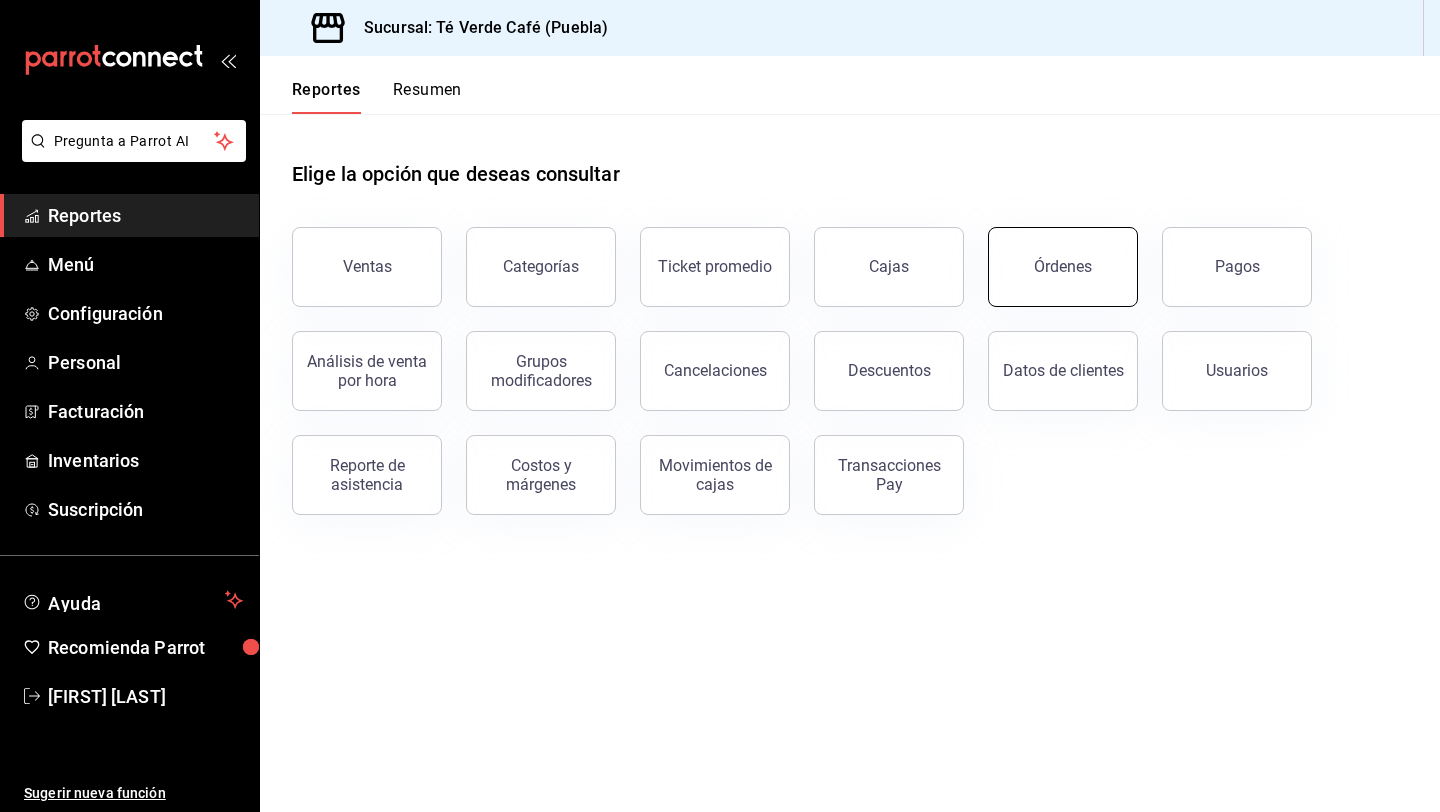 click on "Órdenes" at bounding box center [1063, 267] 